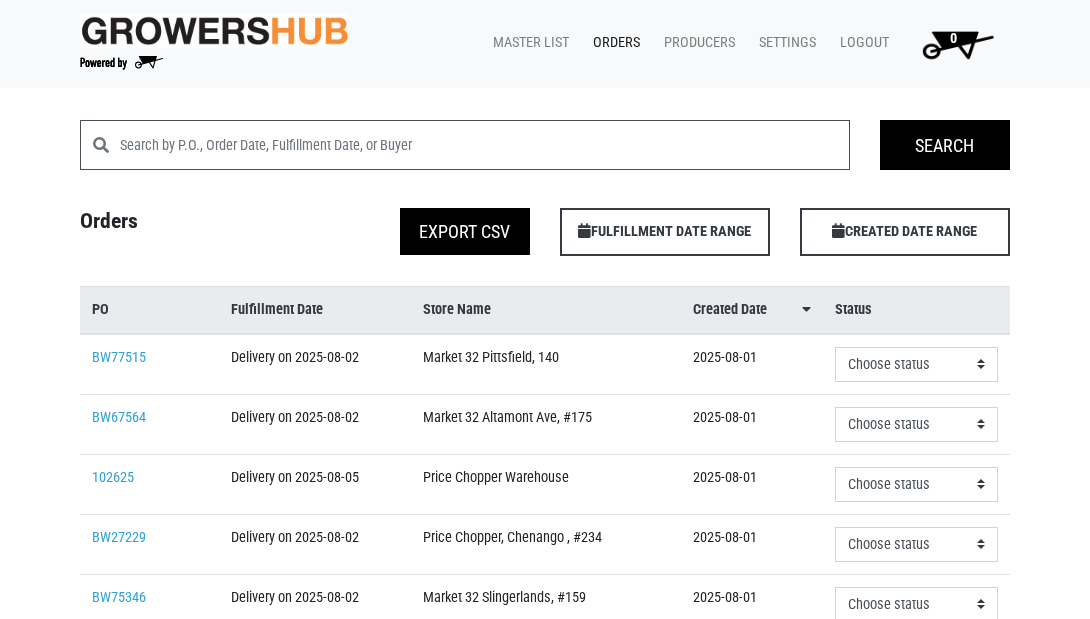 scroll, scrollTop: 0, scrollLeft: 0, axis: both 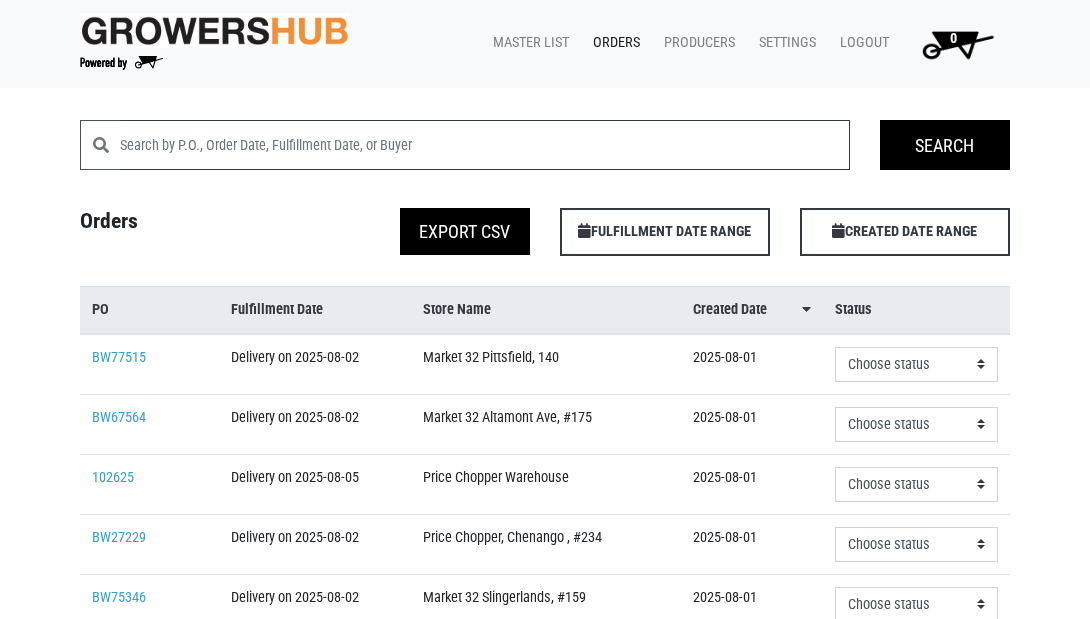 click at bounding box center (485, 145) 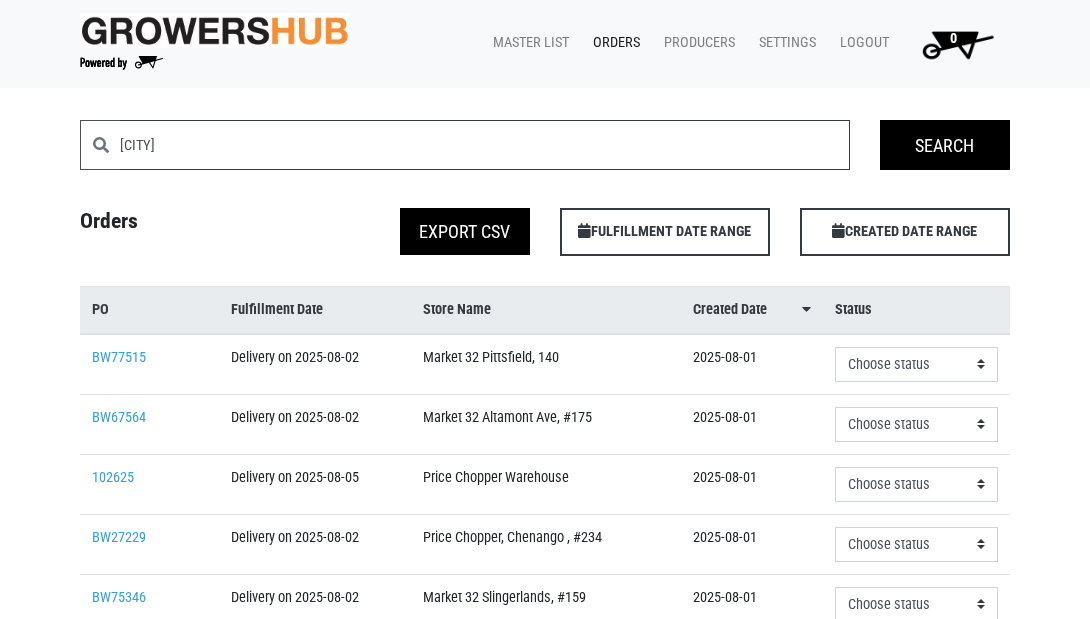 type on "[CITY]" 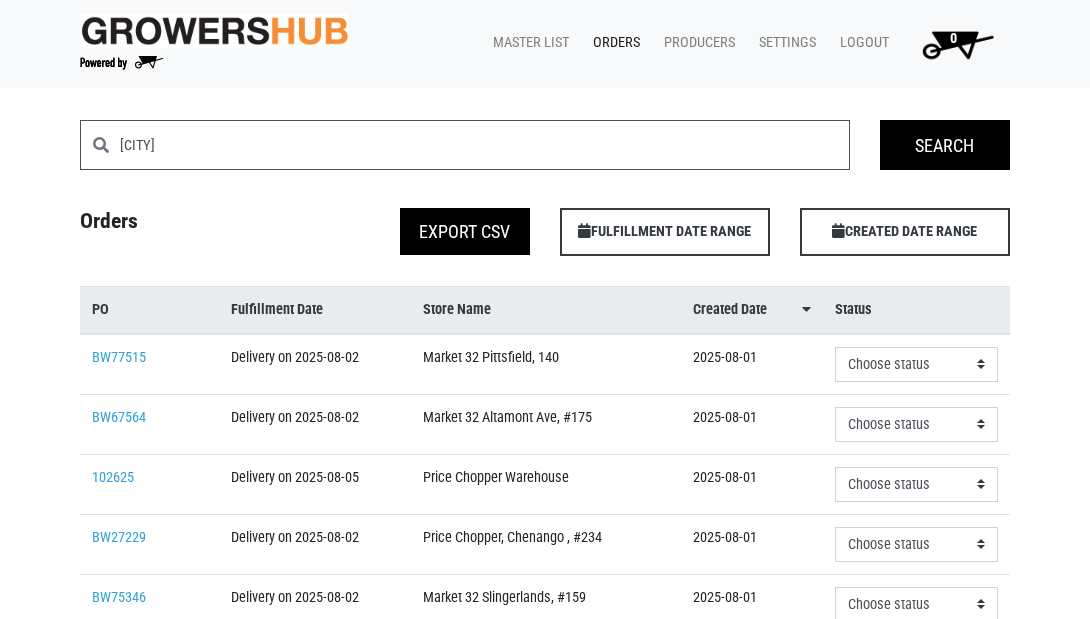 drag, startPoint x: 151, startPoint y: 147, endPoint x: 296, endPoint y: 244, distance: 174.45343 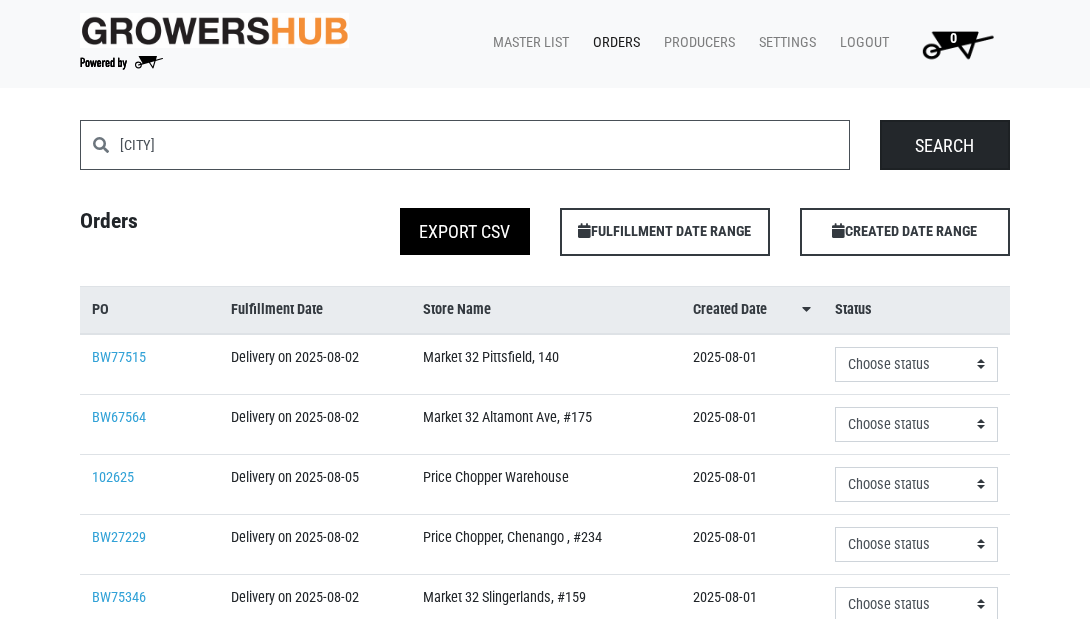 click on "Search" at bounding box center [945, 145] 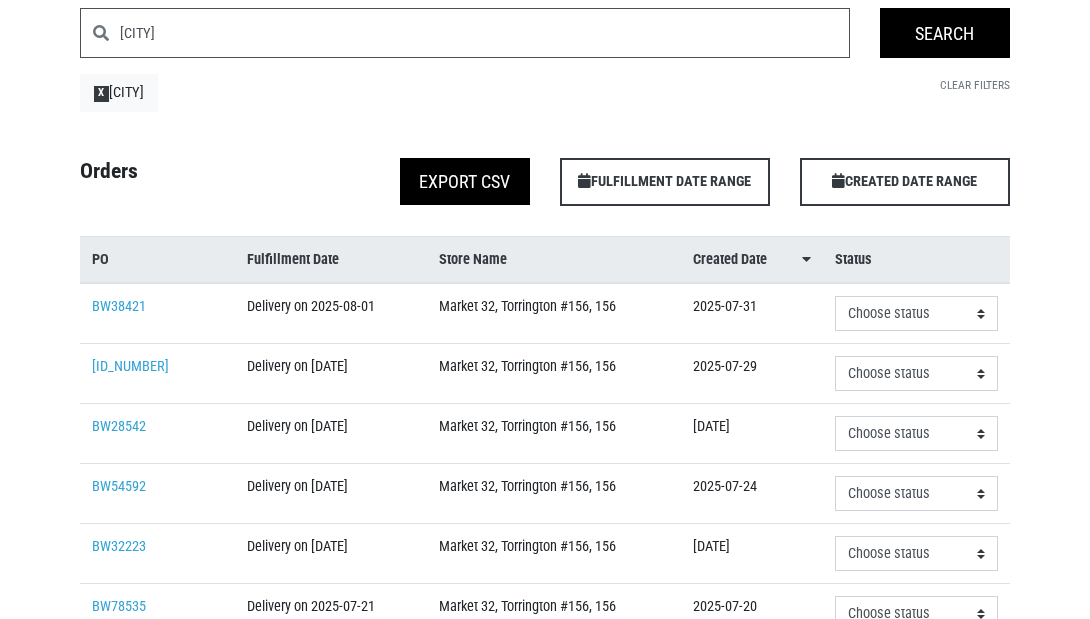 scroll, scrollTop: 116, scrollLeft: 0, axis: vertical 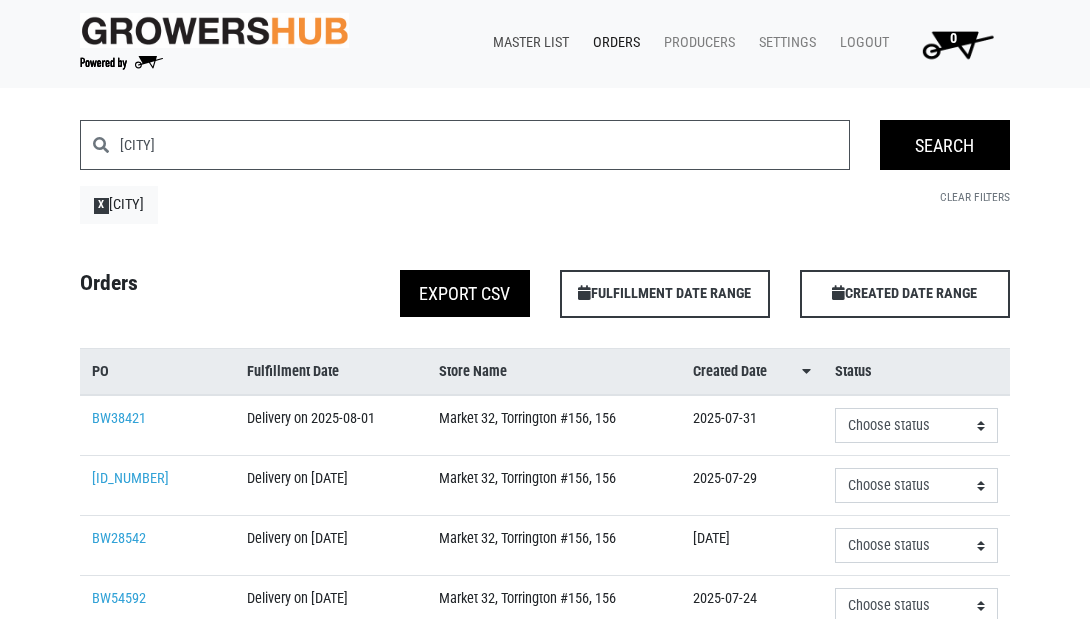 click on "Master List" at bounding box center (527, 43) 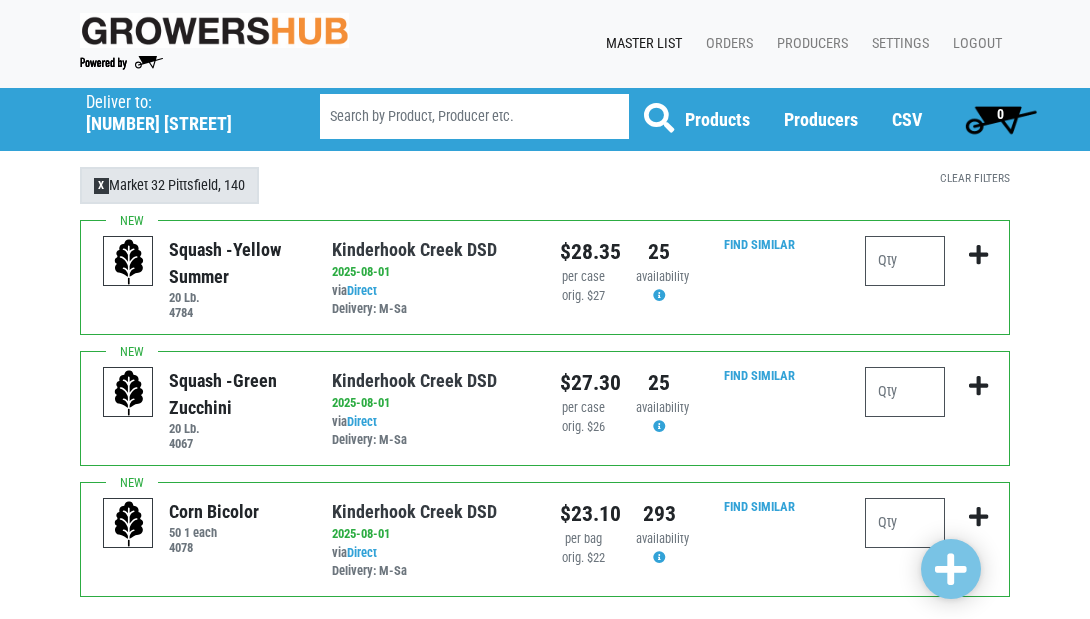 click on "X Market 32 [CITY], [NUMBER]" at bounding box center [169, 186] 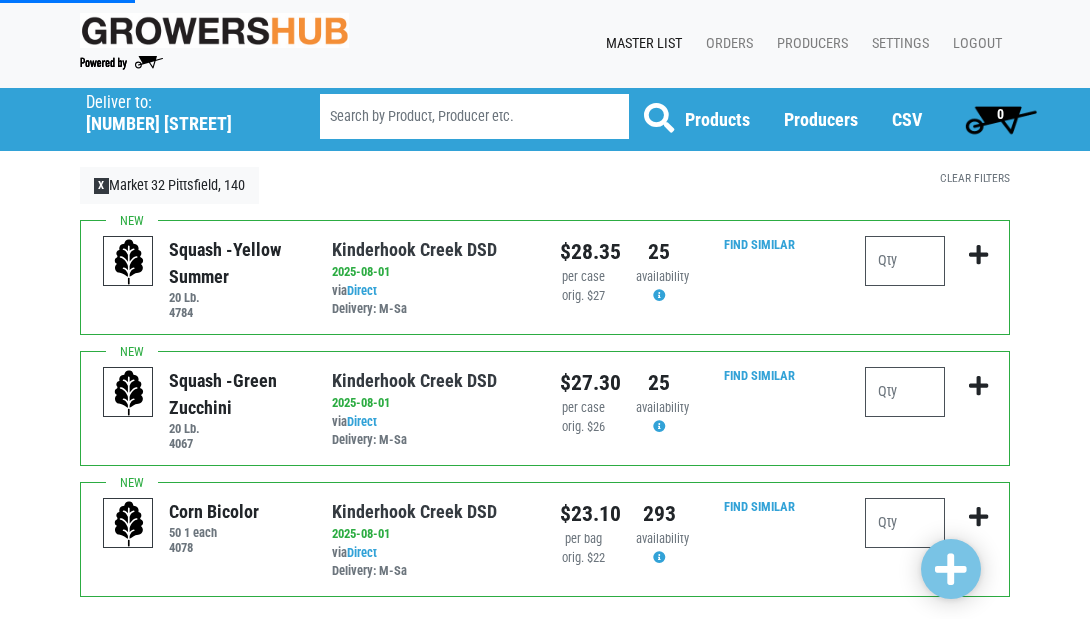 click at bounding box center [474, 116] 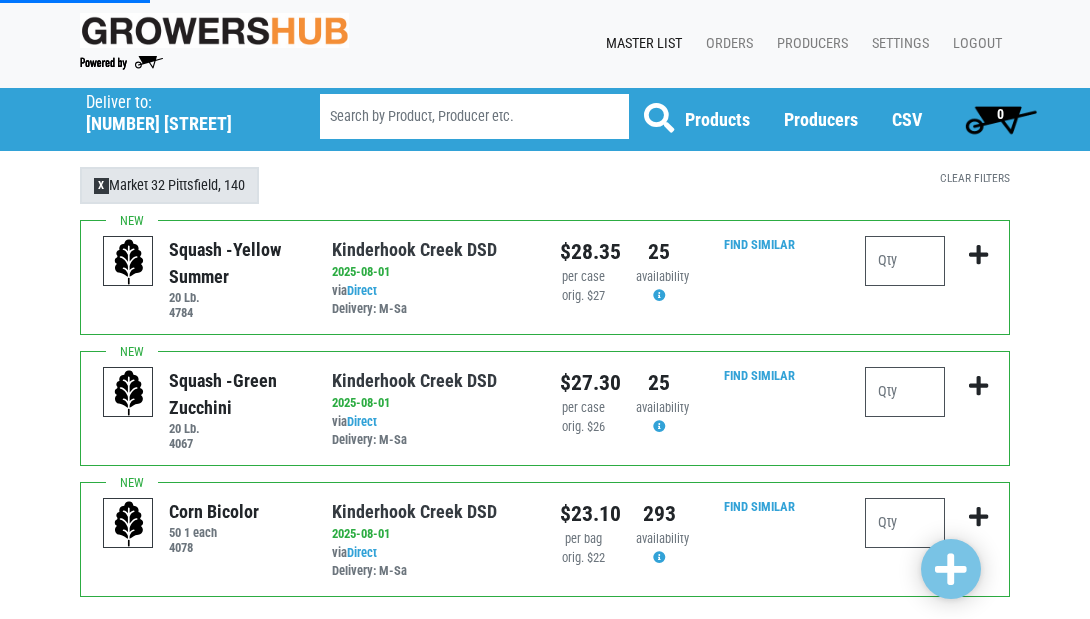 click on "X" at bounding box center (101, 186) 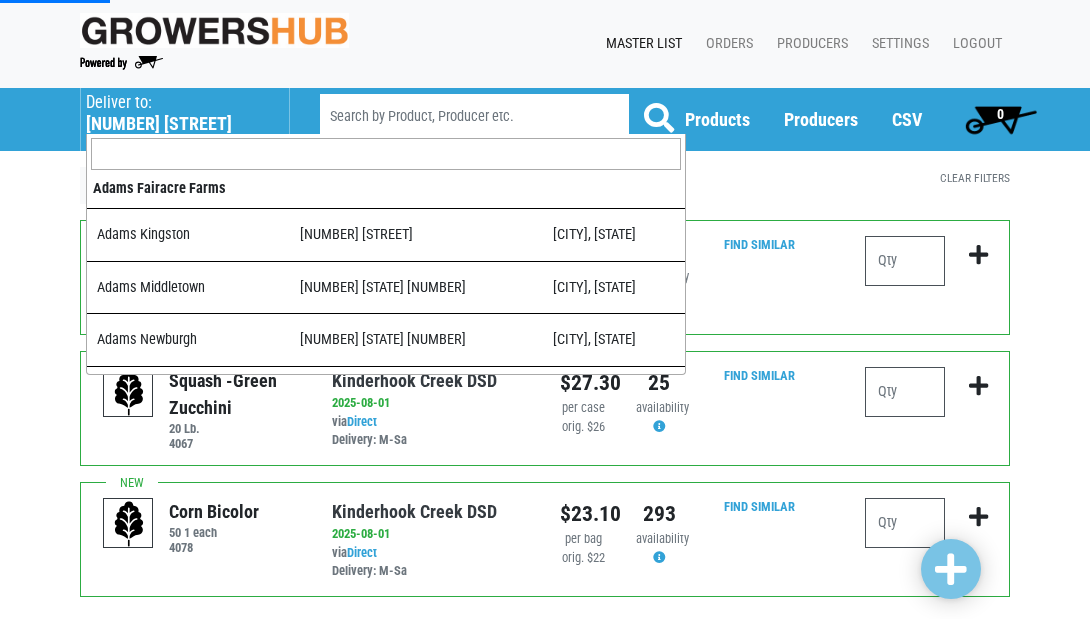 click on "[NUMBER] [STREET]" at bounding box center [177, 124] 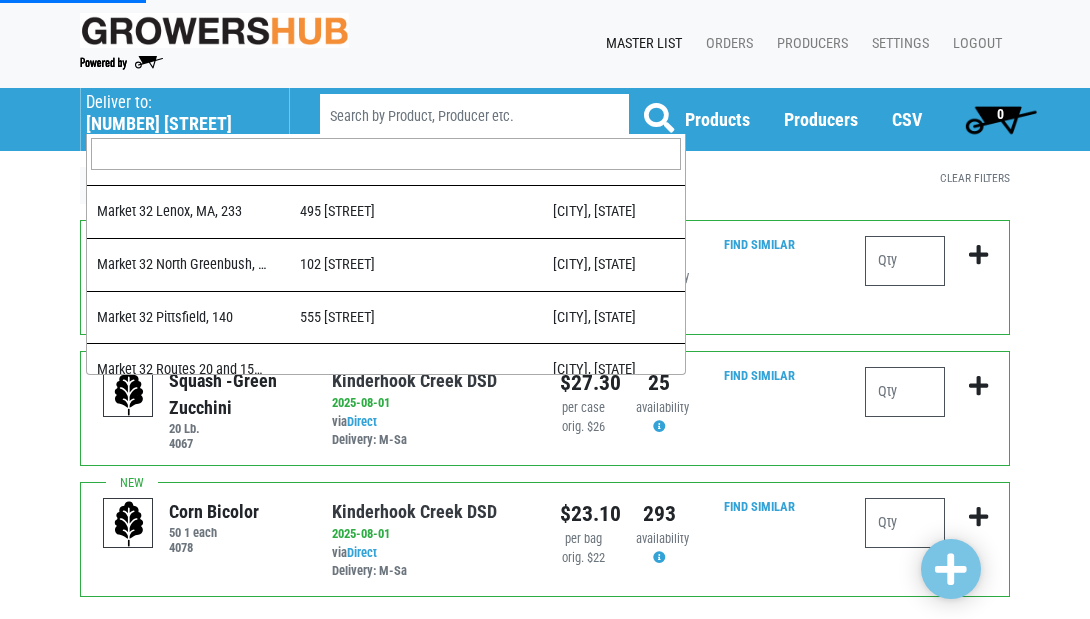 click at bounding box center (386, 154) 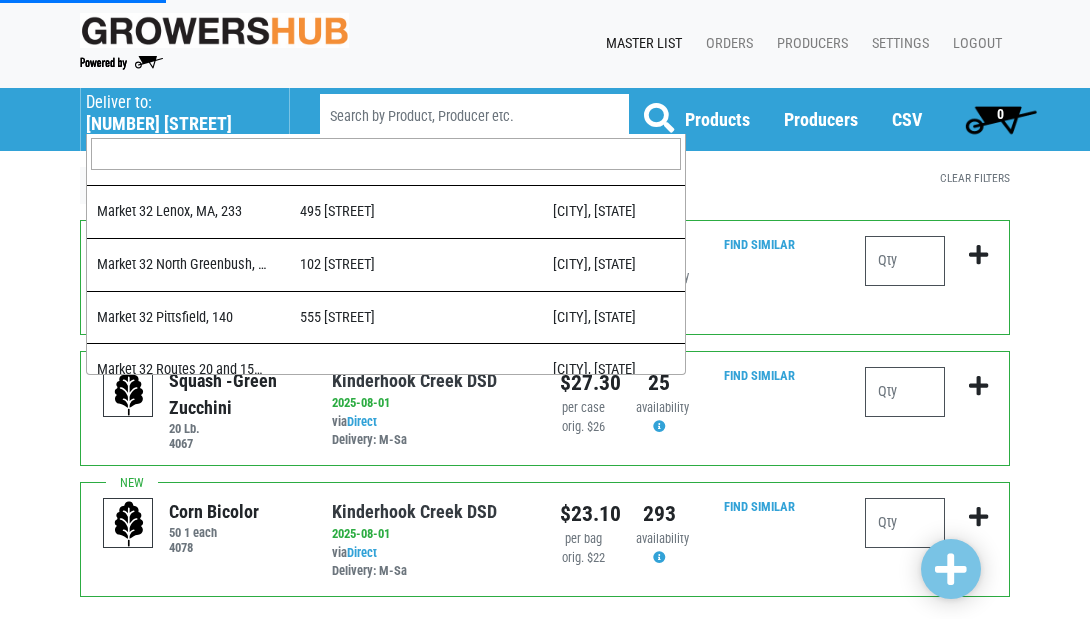 type on "n" 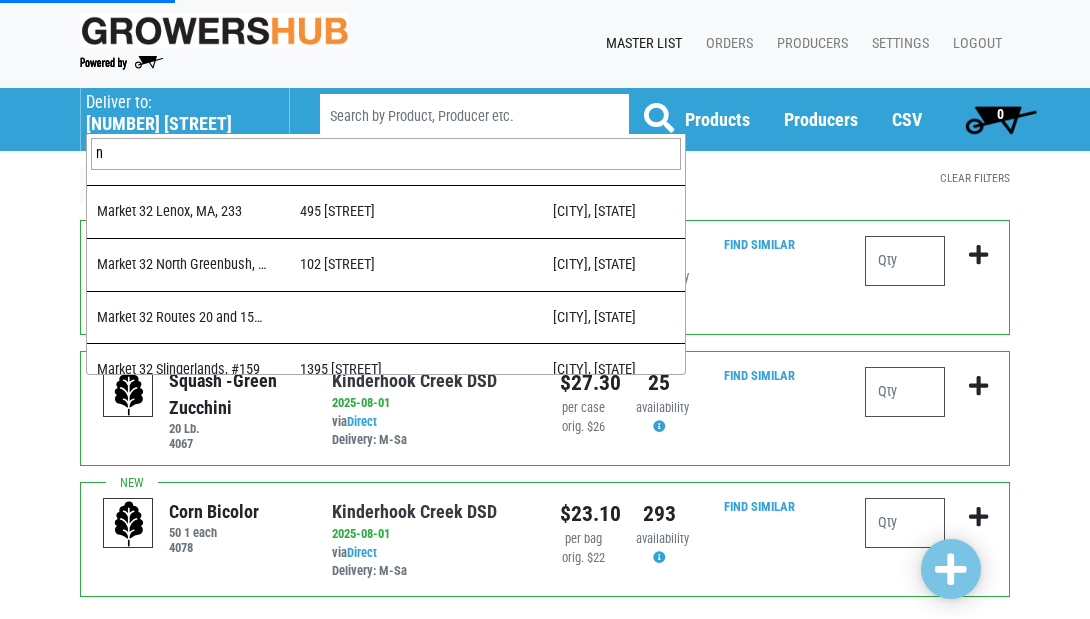scroll, scrollTop: 0, scrollLeft: 0, axis: both 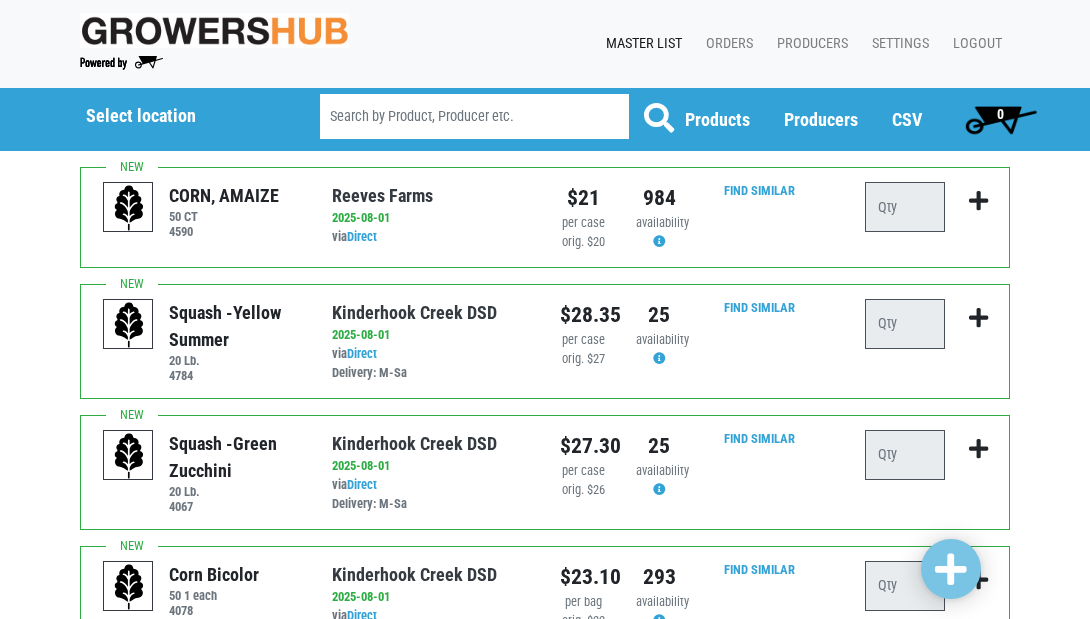 click at bounding box center (474, 116) 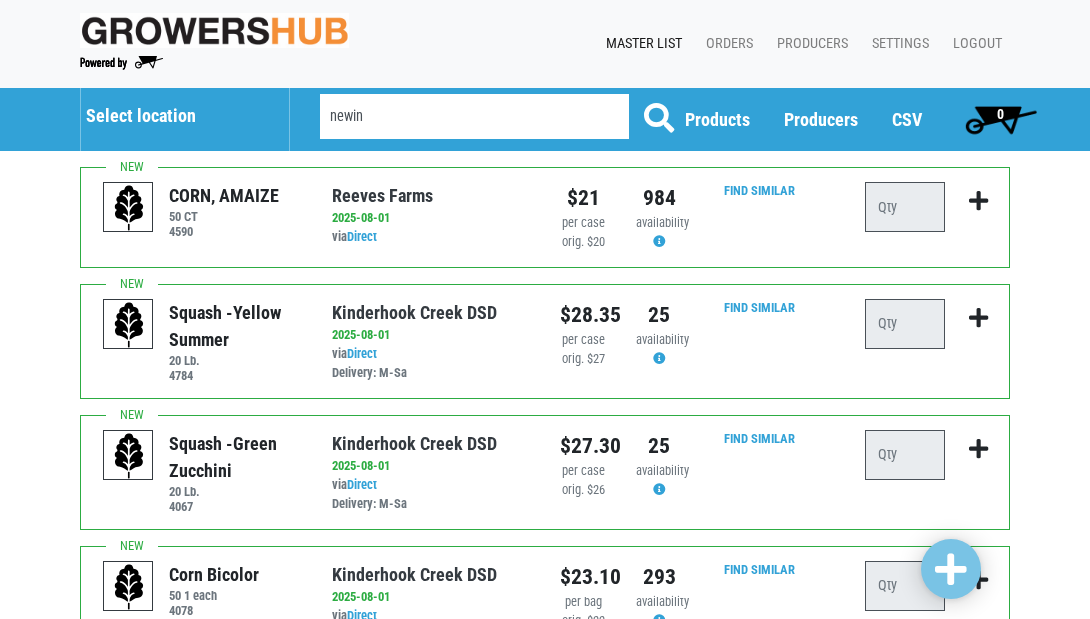 type on "newin" 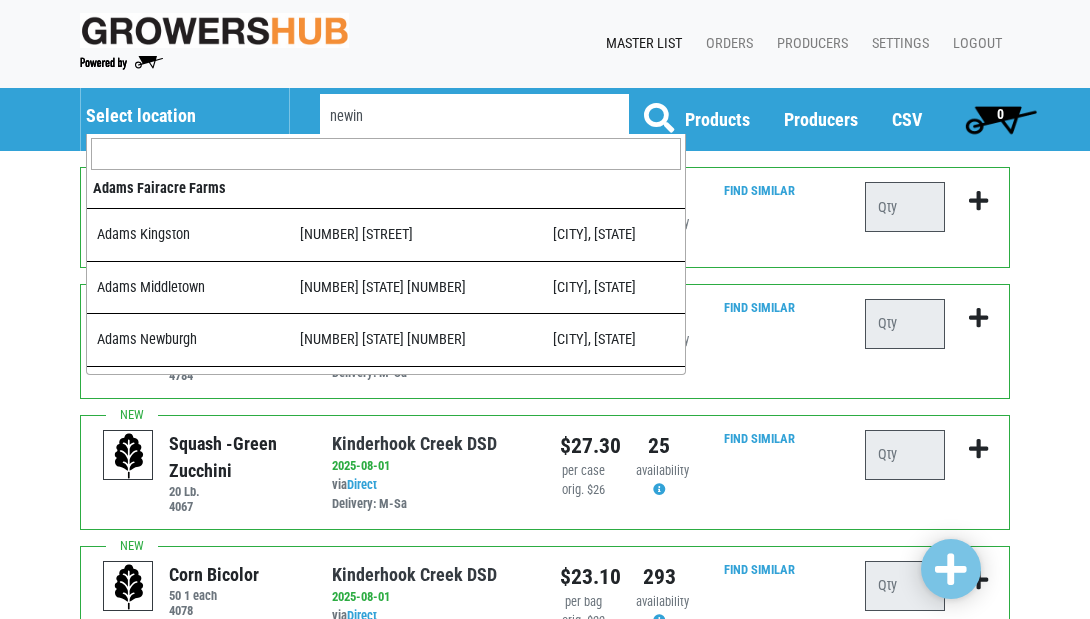 click at bounding box center [386, 154] 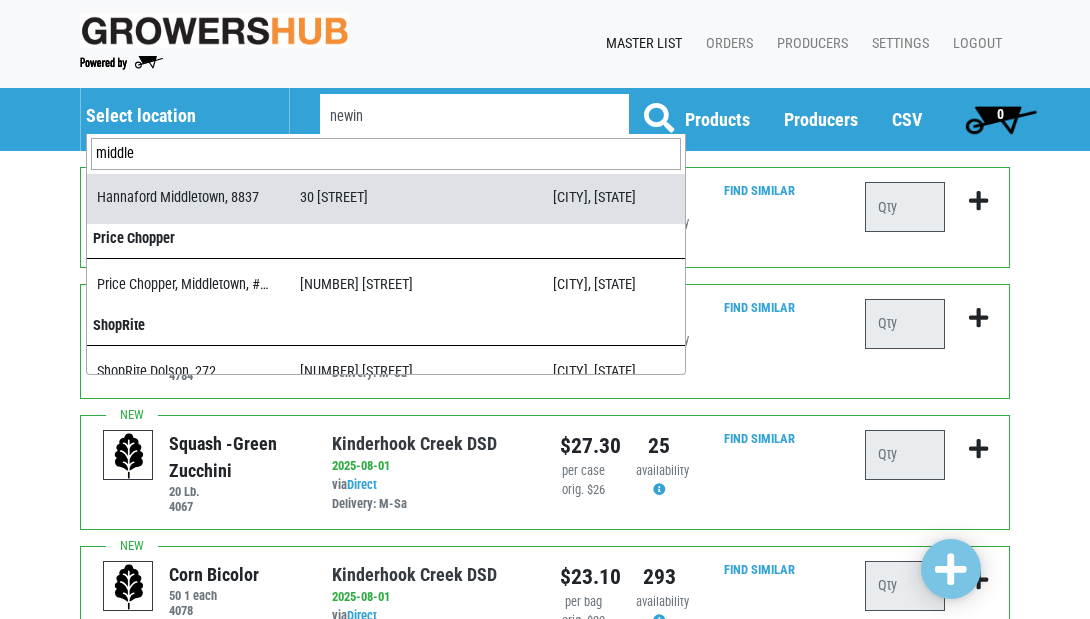 scroll, scrollTop: 123, scrollLeft: 0, axis: vertical 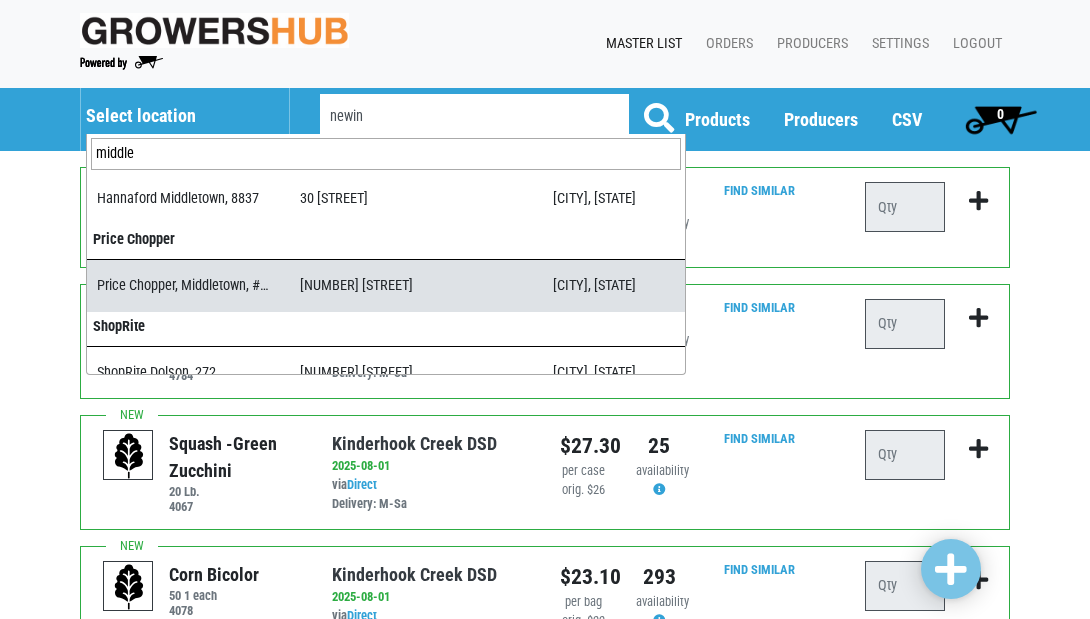 type on "middle" 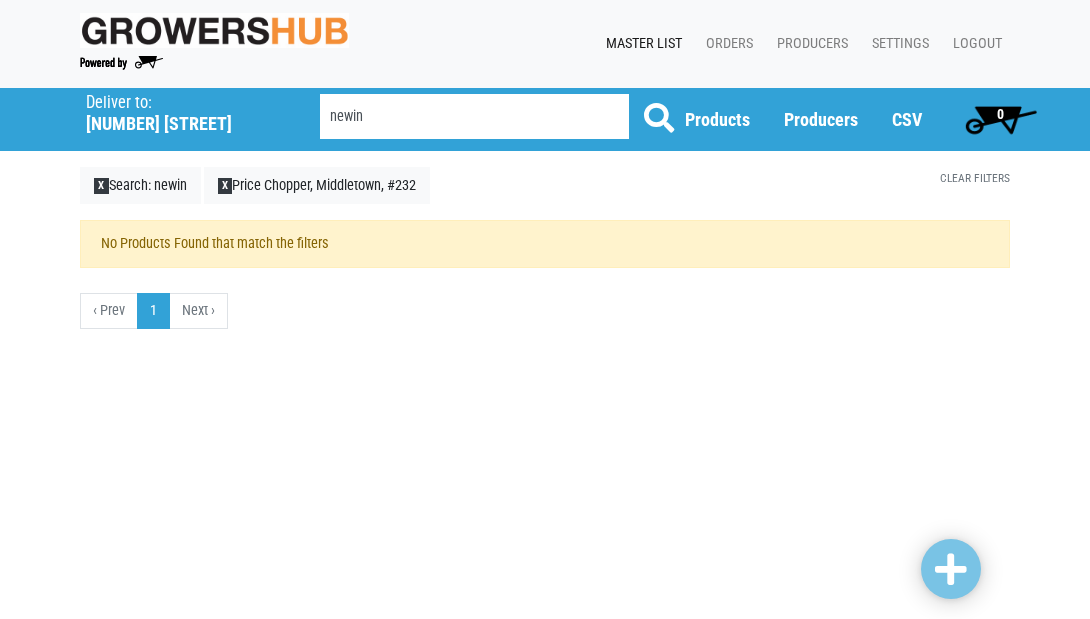 scroll, scrollTop: 0, scrollLeft: 0, axis: both 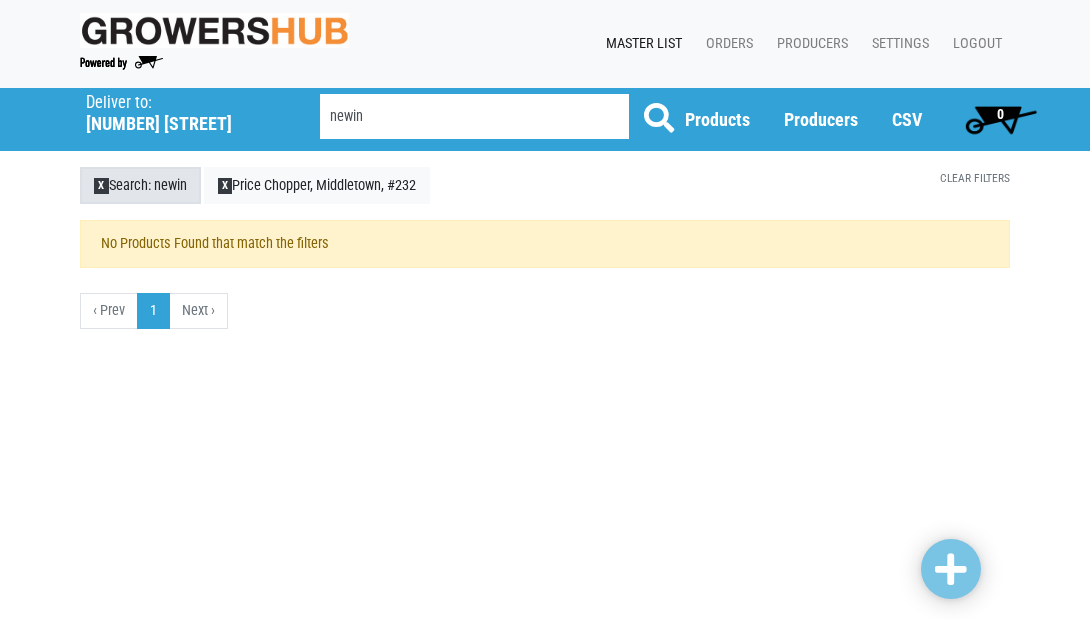 click on "X" at bounding box center (101, 186) 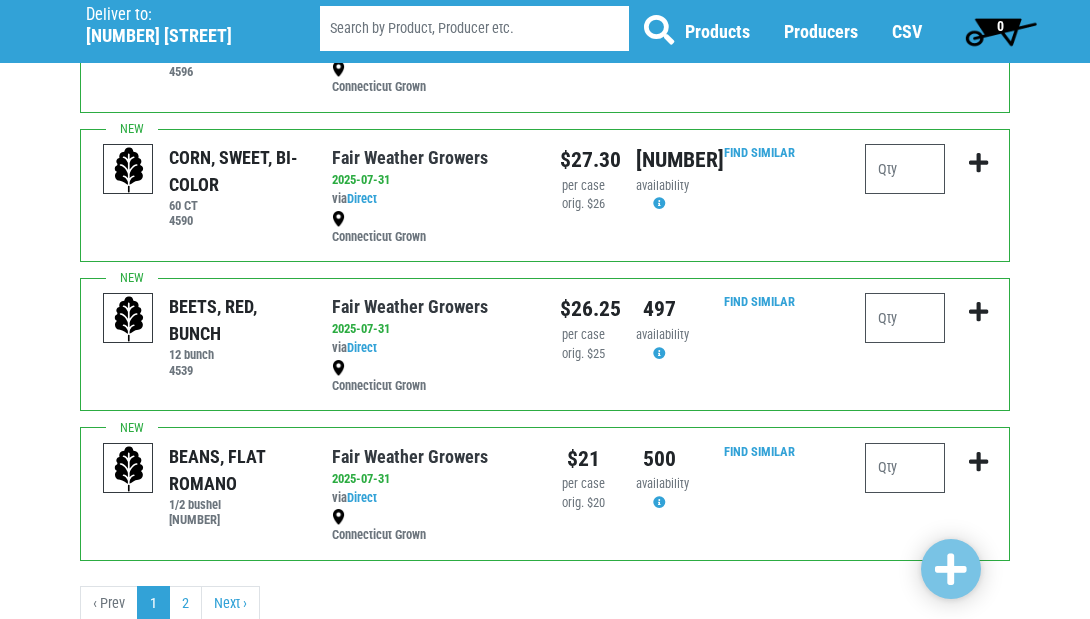 scroll, scrollTop: 2638, scrollLeft: 0, axis: vertical 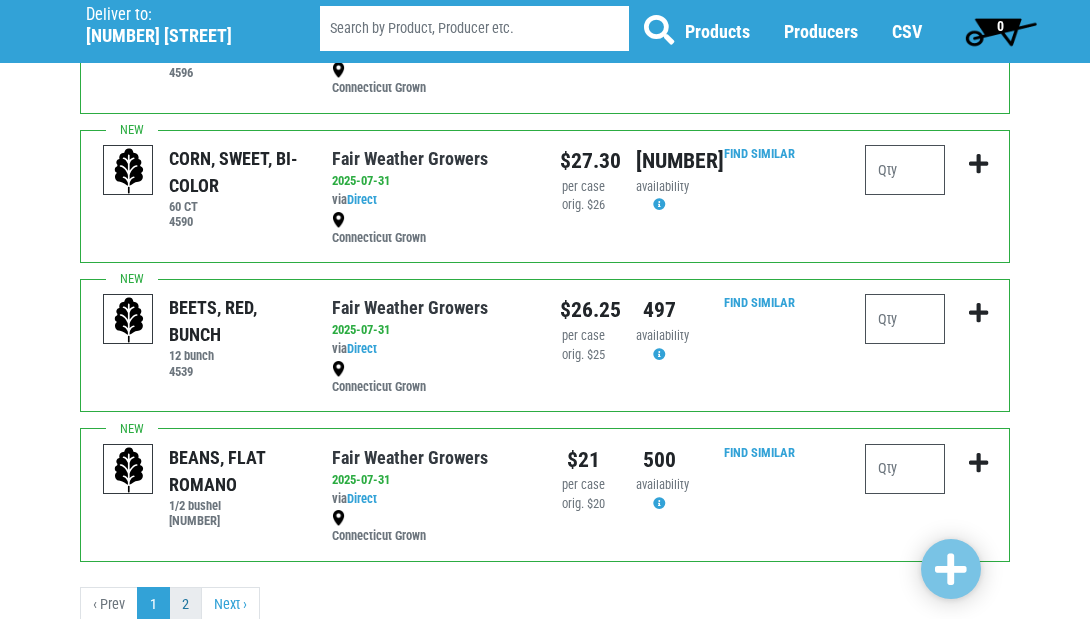 click on "2" at bounding box center (185, 605) 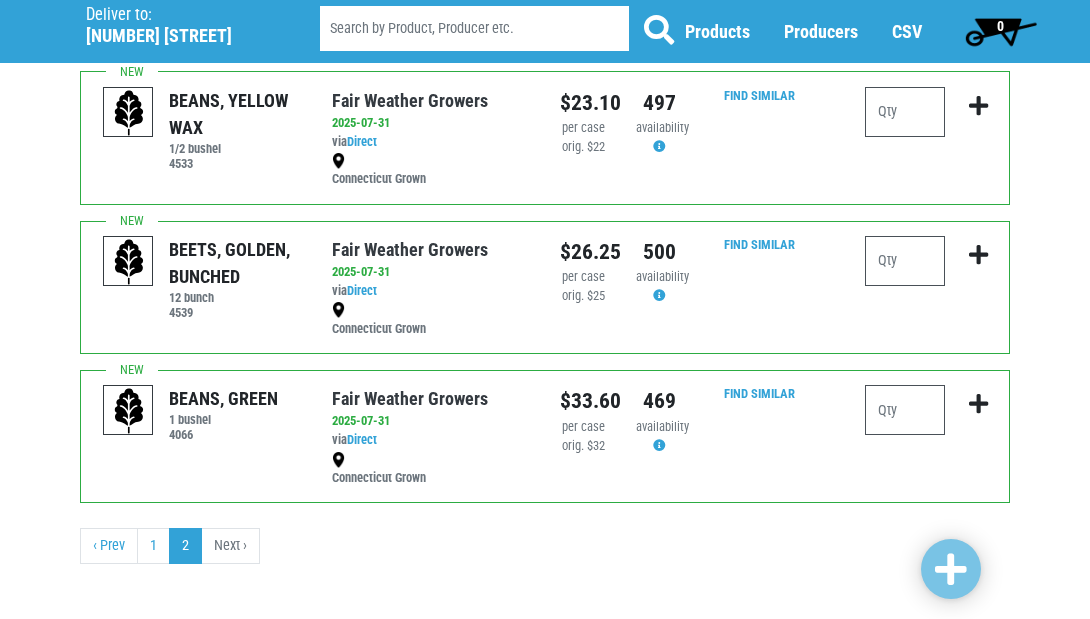 scroll, scrollTop: 148, scrollLeft: 0, axis: vertical 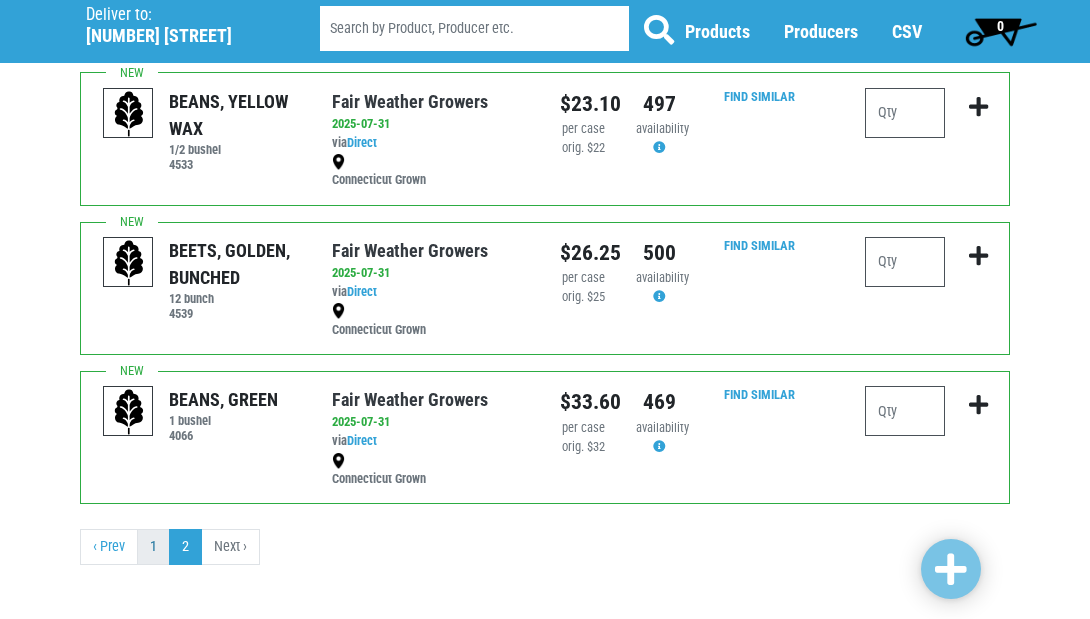 click on "1" at bounding box center (153, 547) 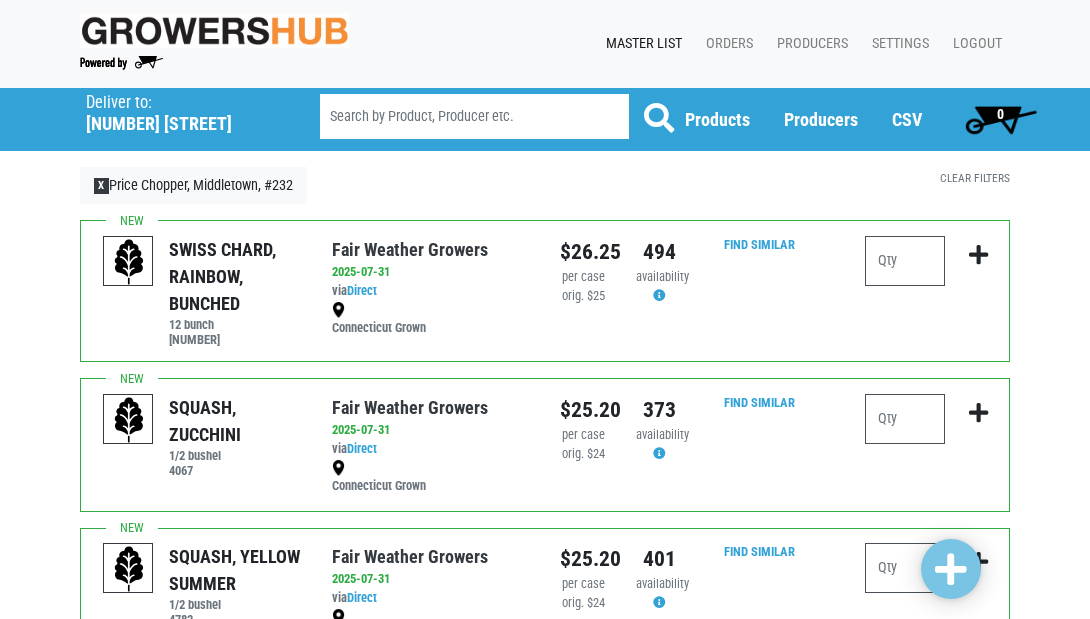 scroll, scrollTop: 0, scrollLeft: 0, axis: both 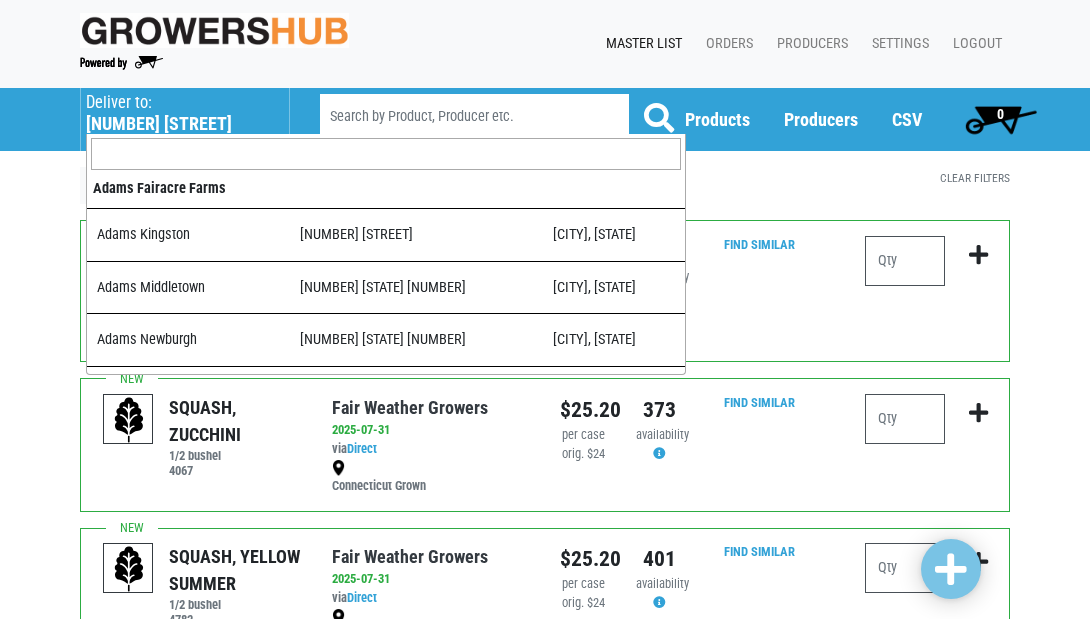 click on "855 Washington Street" at bounding box center (177, 124) 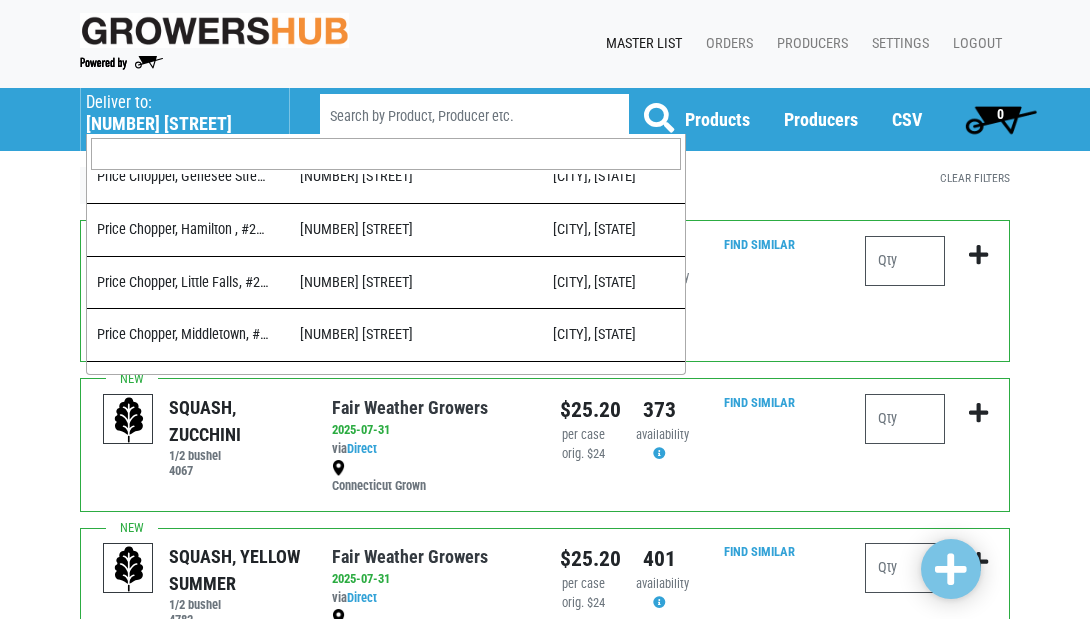 click at bounding box center [386, 154] 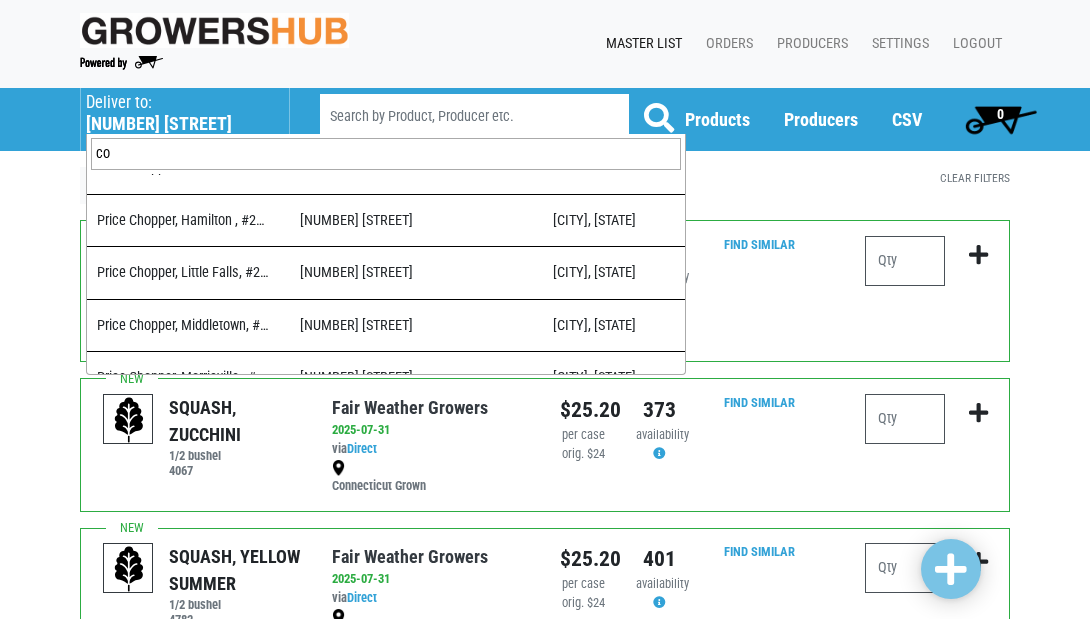 scroll, scrollTop: 0, scrollLeft: 0, axis: both 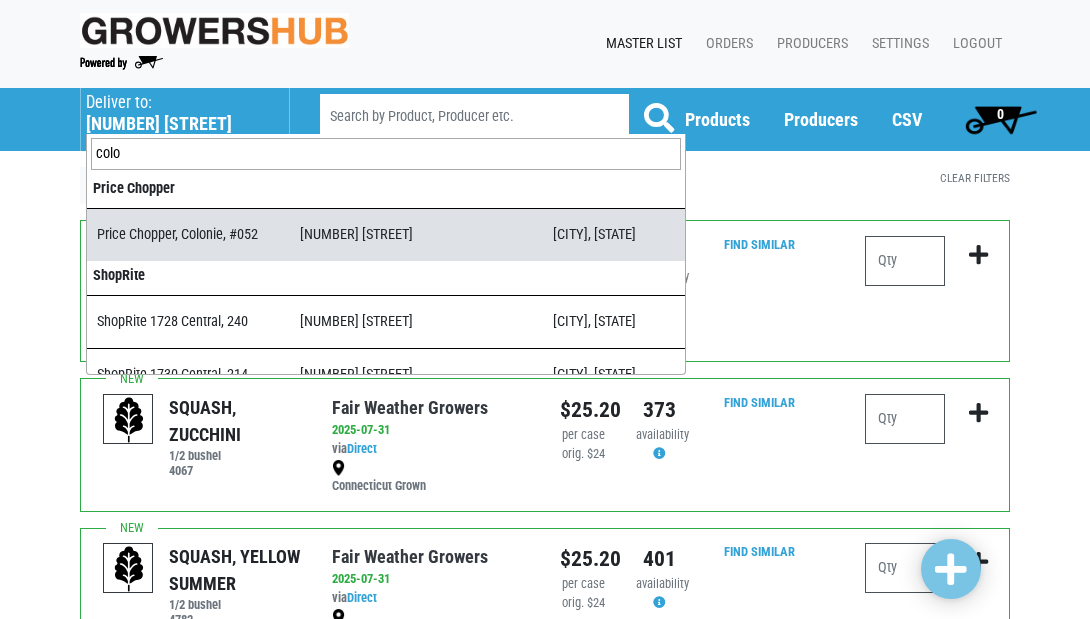 type on "colo" 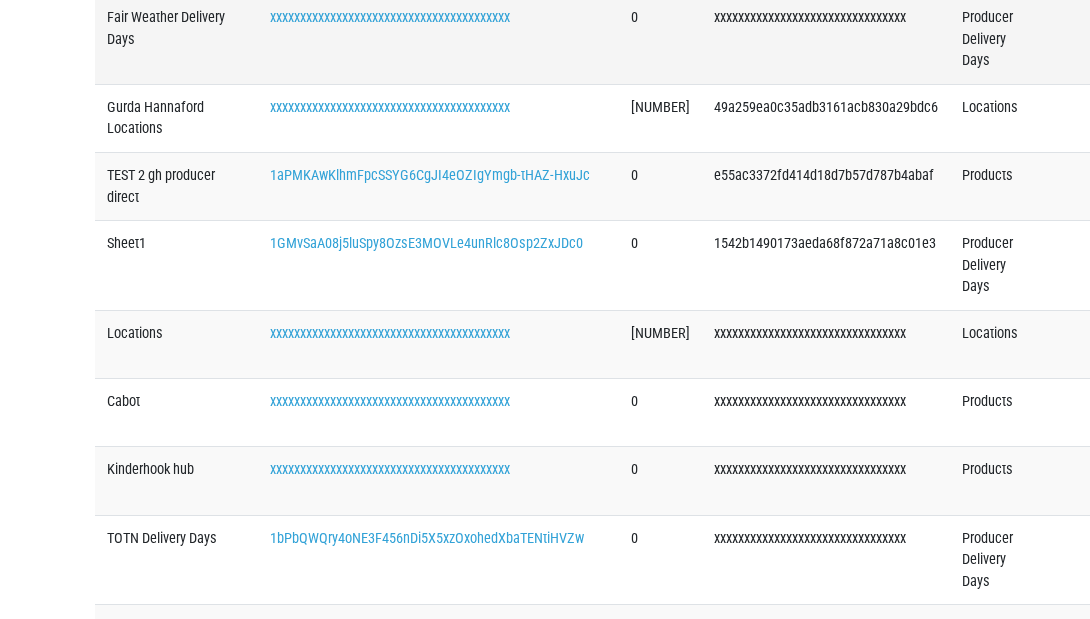 scroll, scrollTop: 2507, scrollLeft: 0, axis: vertical 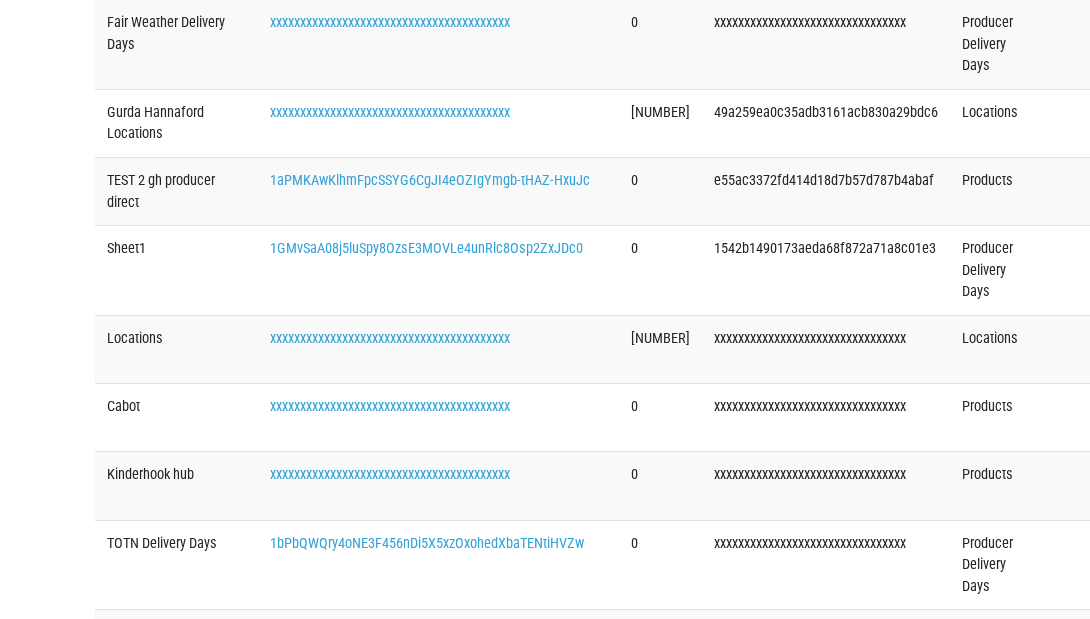 click on "xxxxxxxxxxxxxxxxxxxxxxxxxxxxxxxxxxxxxxxx" at bounding box center [390, -136] 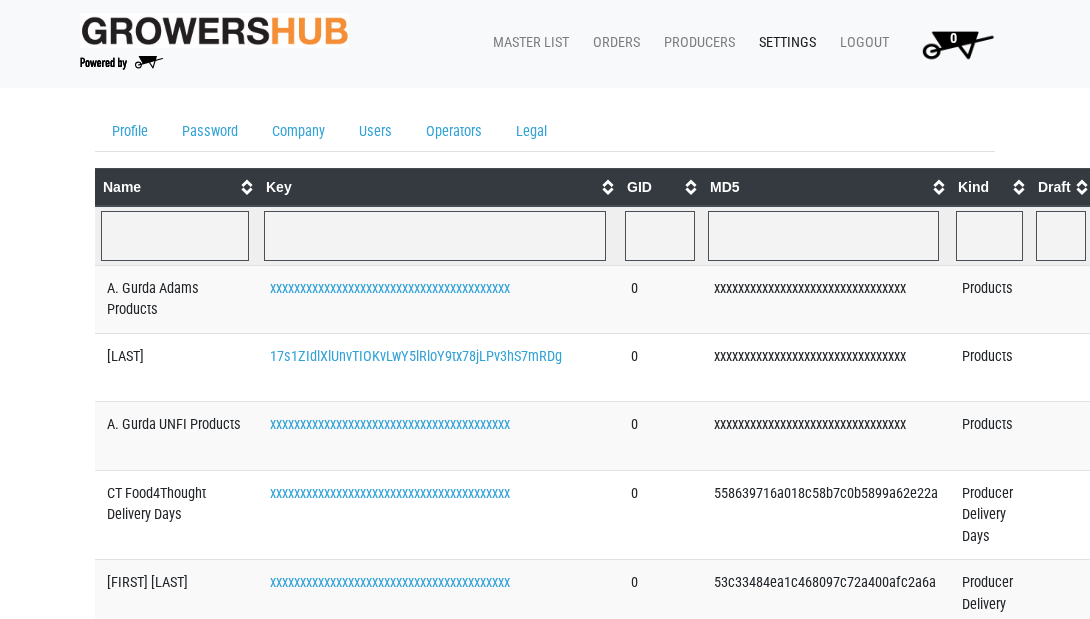 scroll, scrollTop: 0, scrollLeft: 0, axis: both 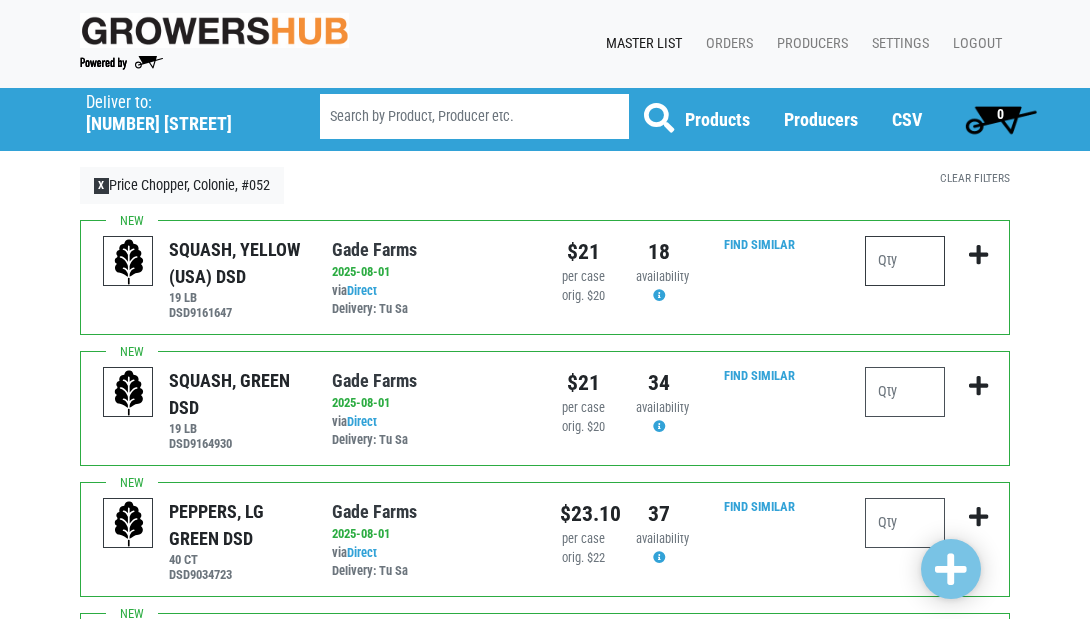 click at bounding box center (905, 261) 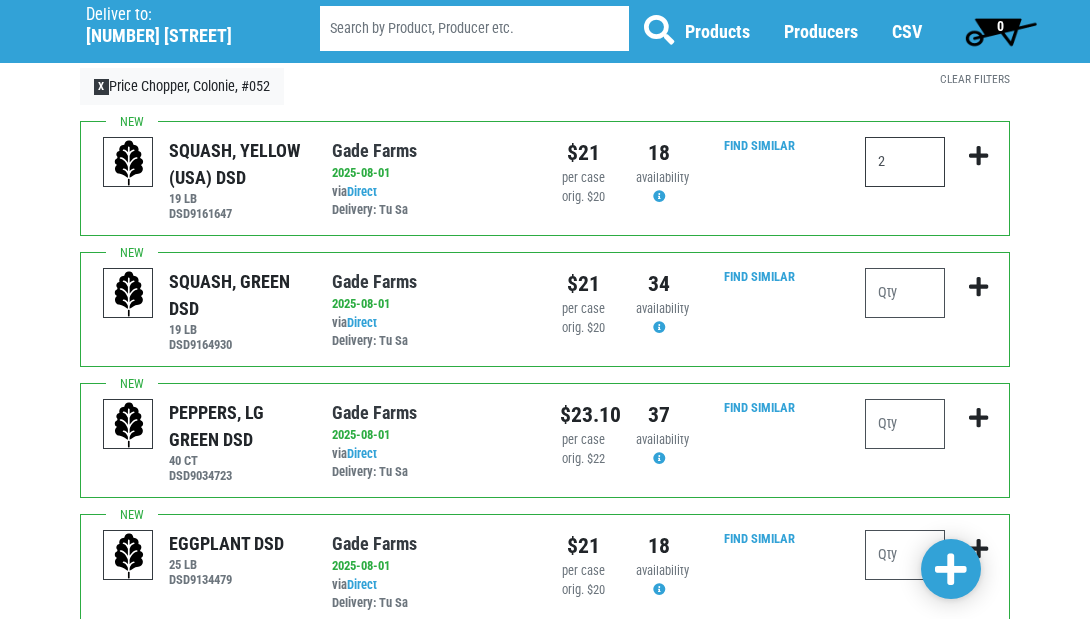 scroll, scrollTop: 106, scrollLeft: 0, axis: vertical 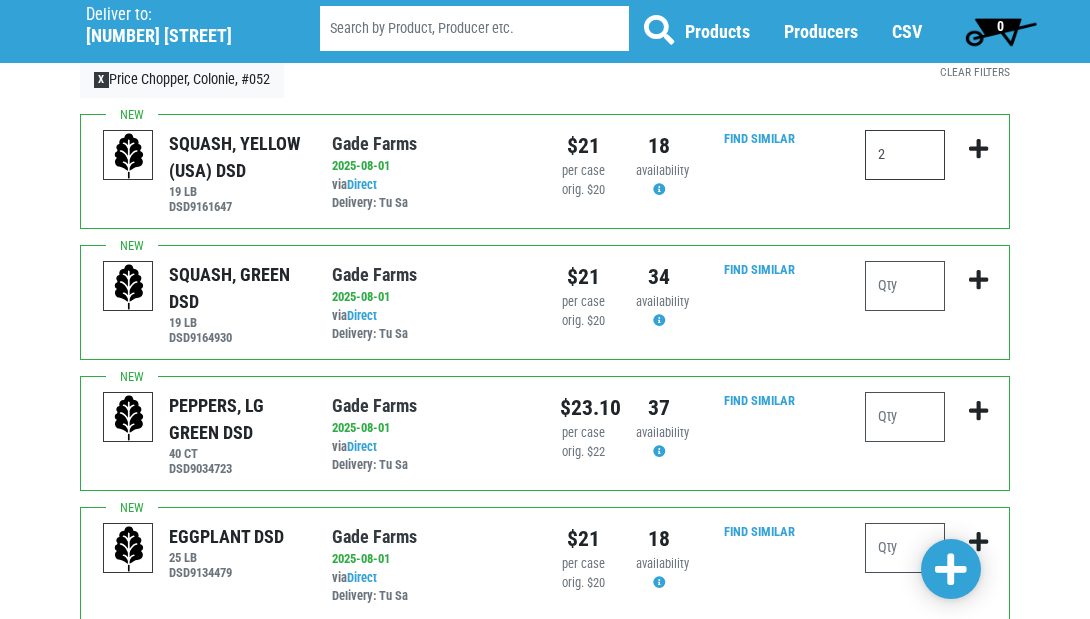 type on "2" 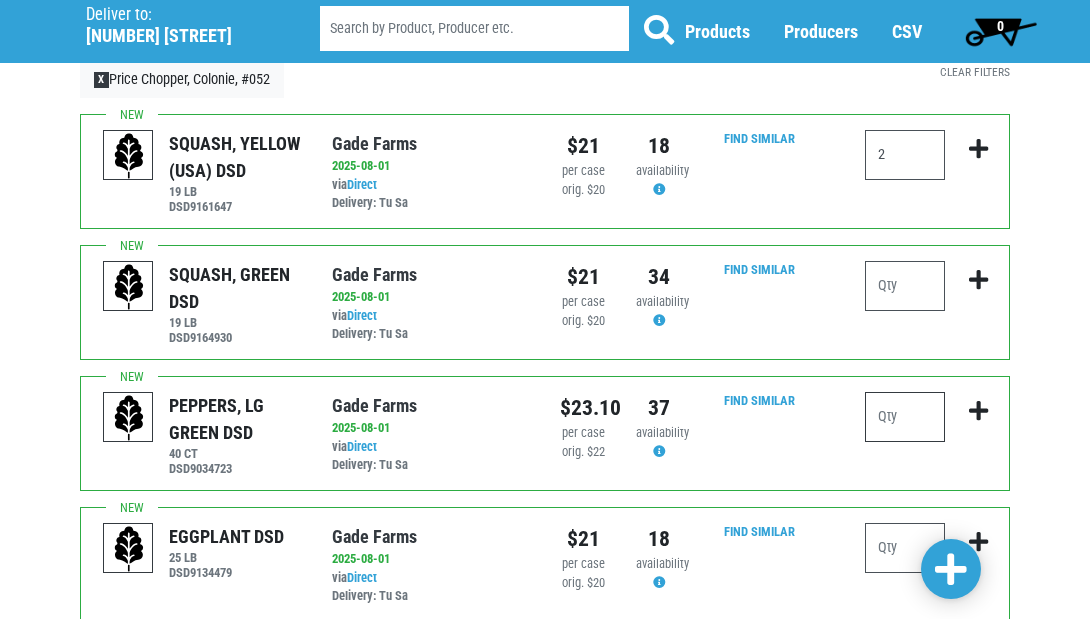 click at bounding box center (905, 417) 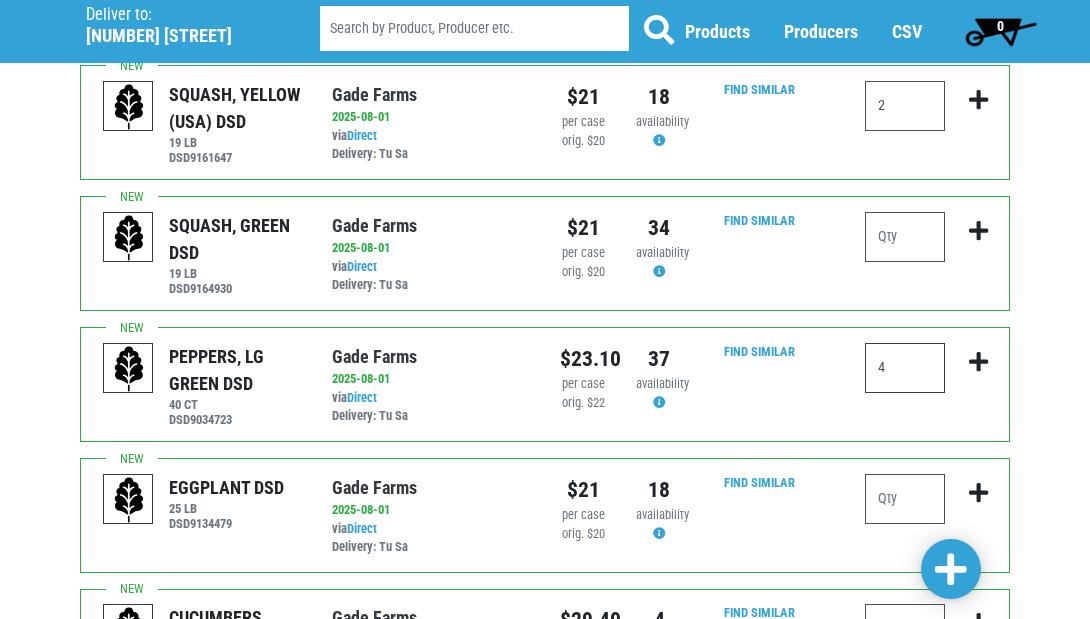 scroll, scrollTop: 161, scrollLeft: 0, axis: vertical 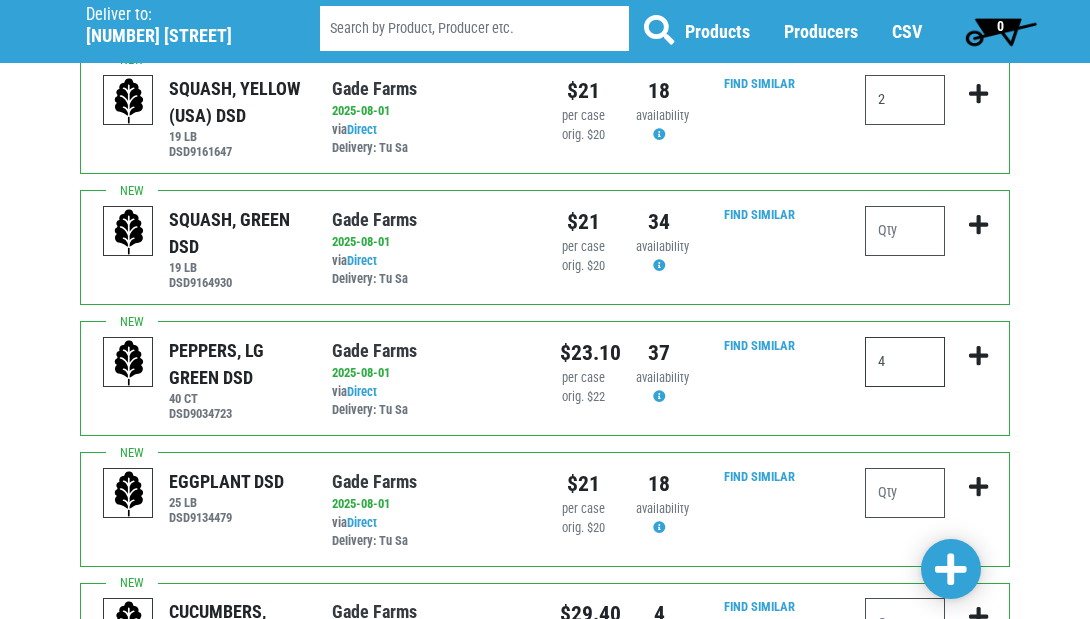 type on "4" 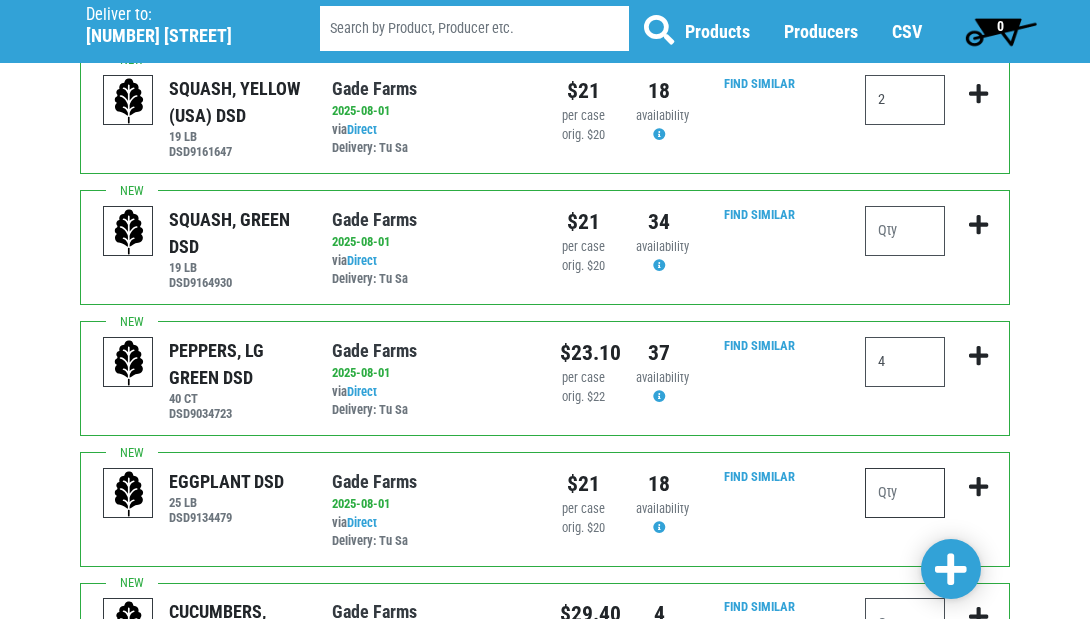 click at bounding box center (905, 493) 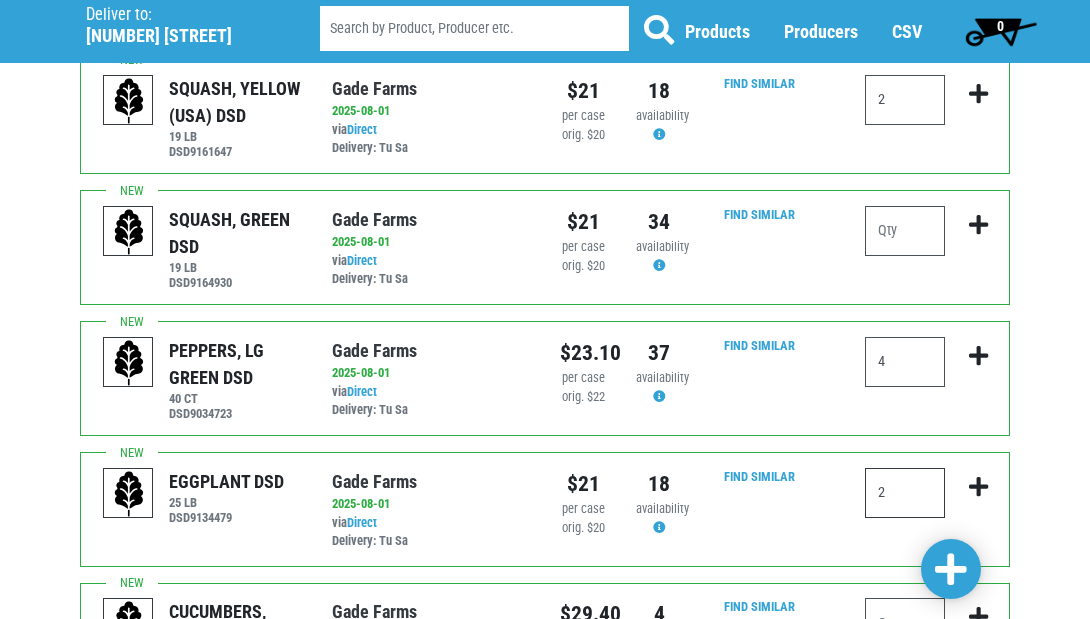 type on "2" 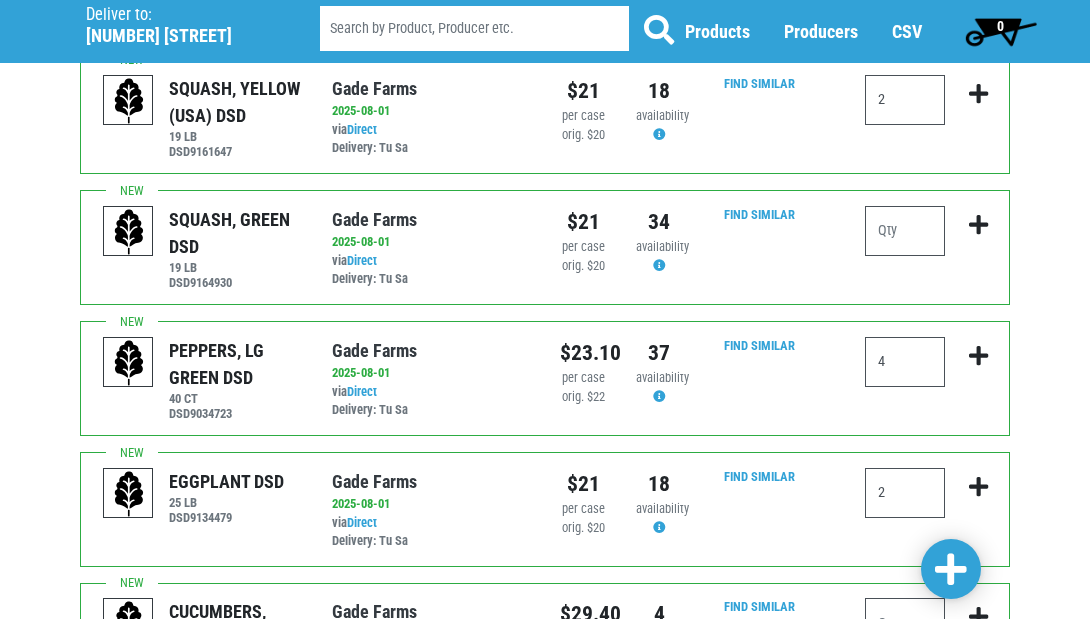 click at bounding box center [951, 570] 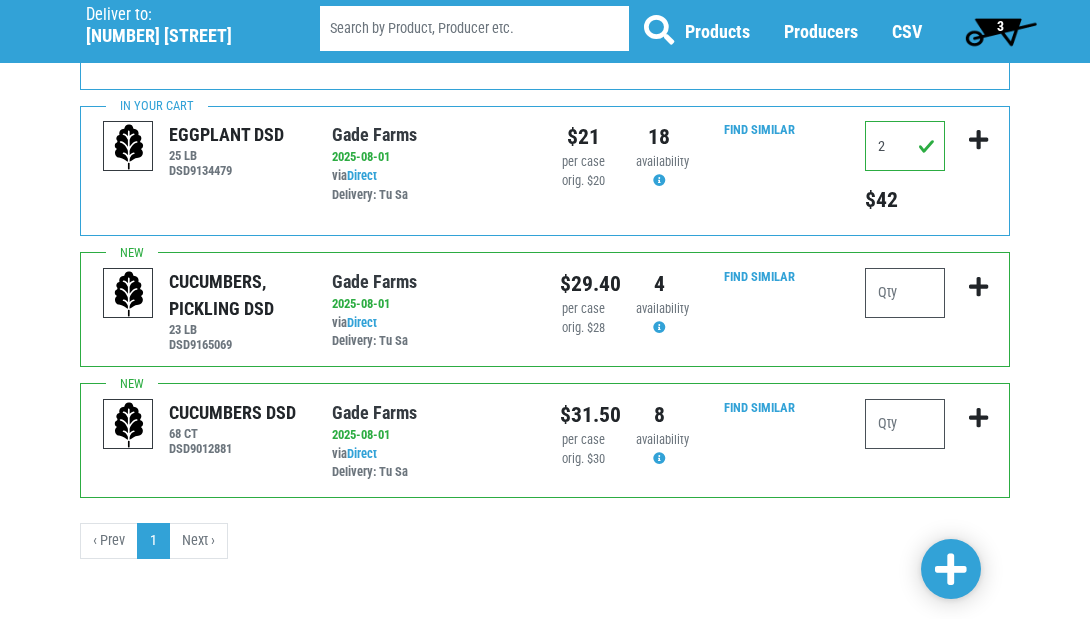 scroll, scrollTop: 537, scrollLeft: 0, axis: vertical 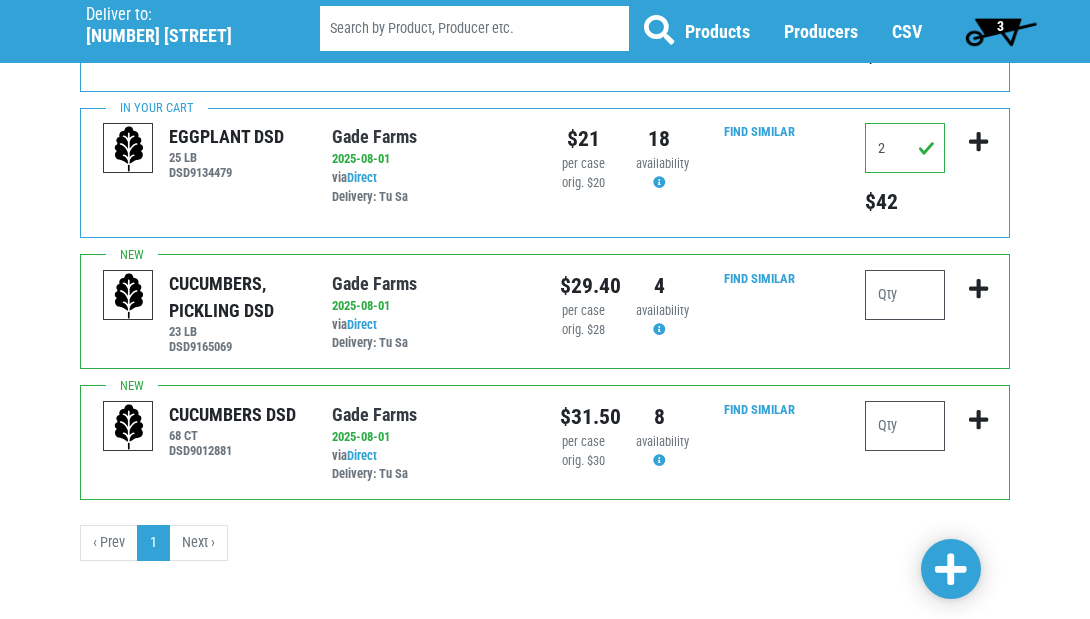 click at bounding box center [951, 570] 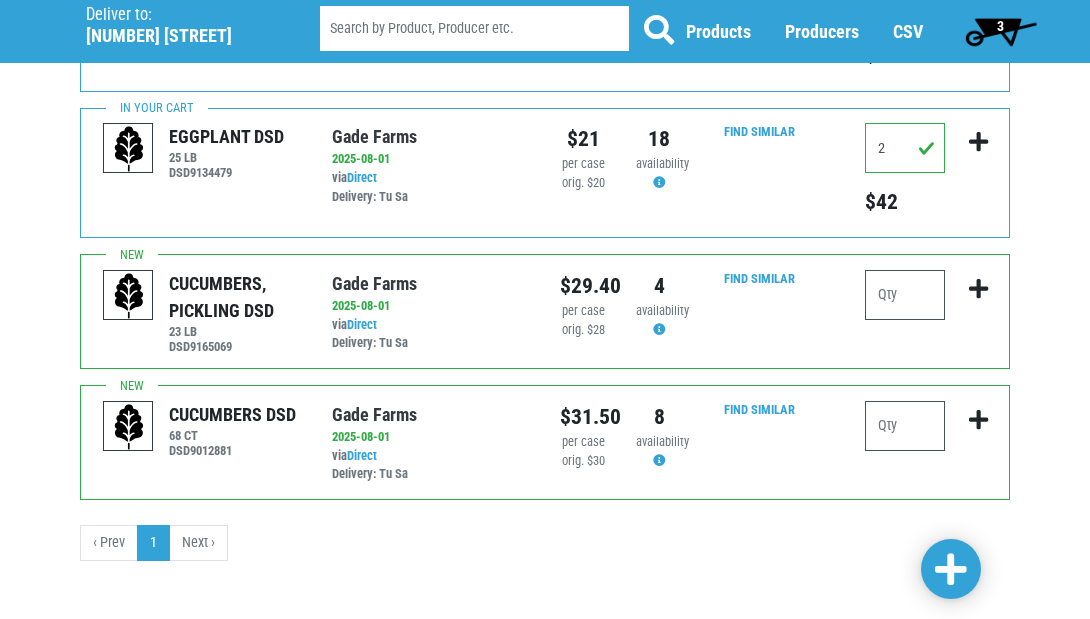 click on "3" at bounding box center [1000, 31] 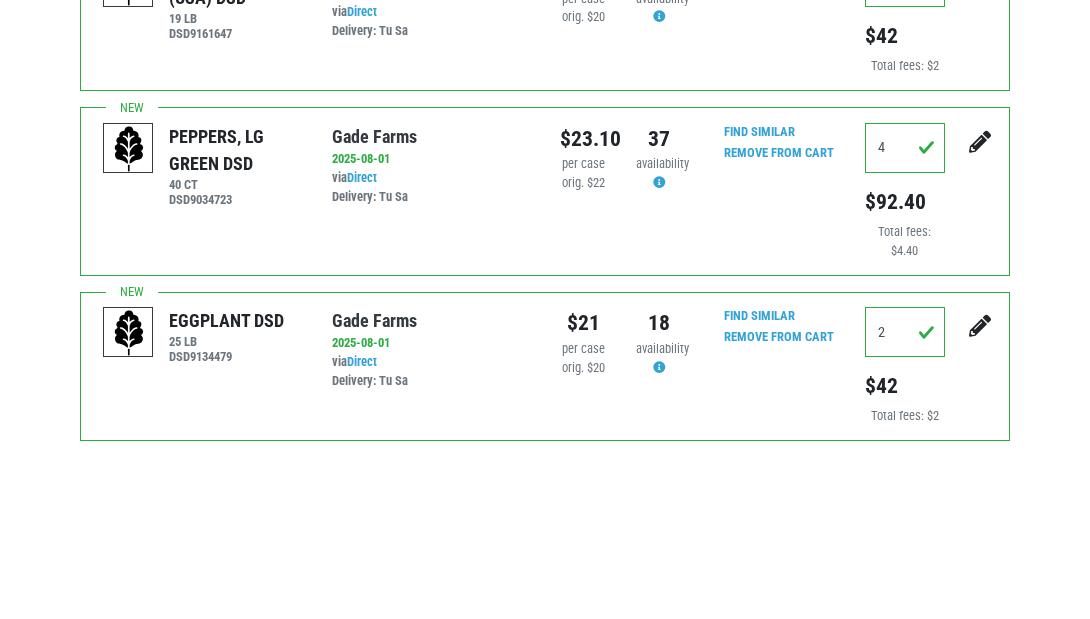 scroll, scrollTop: 0, scrollLeft: 0, axis: both 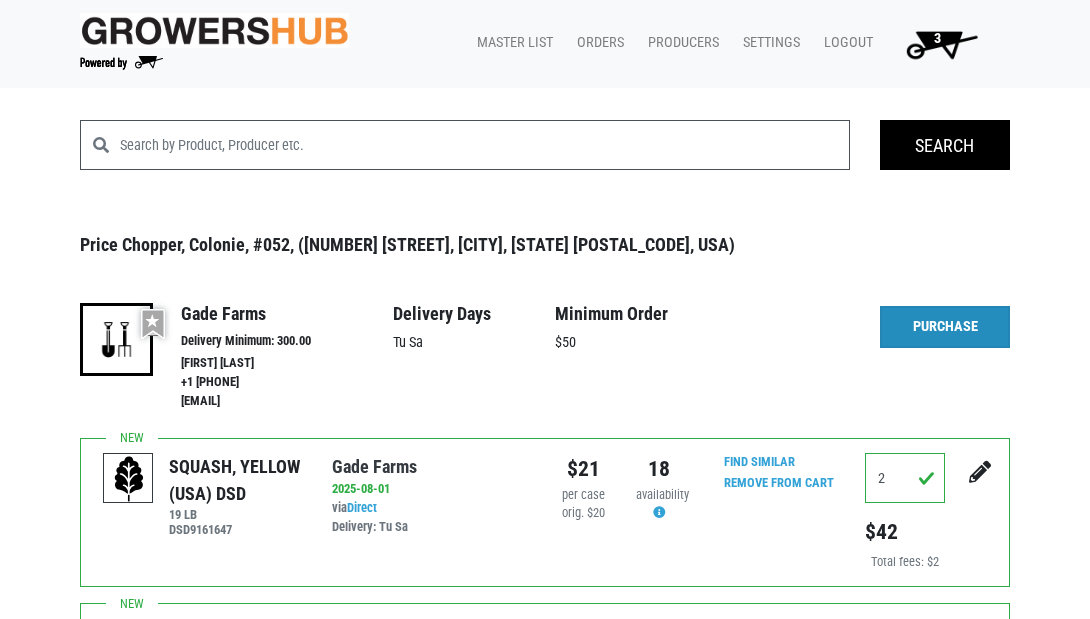 click on "Purchase" at bounding box center (945, 327) 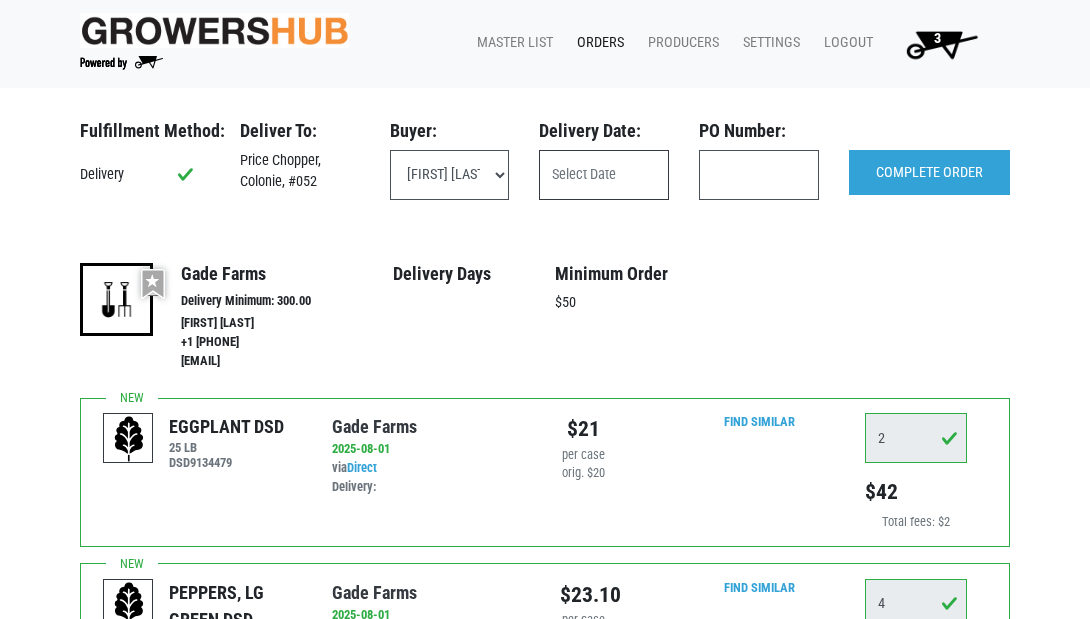 click at bounding box center [604, 175] 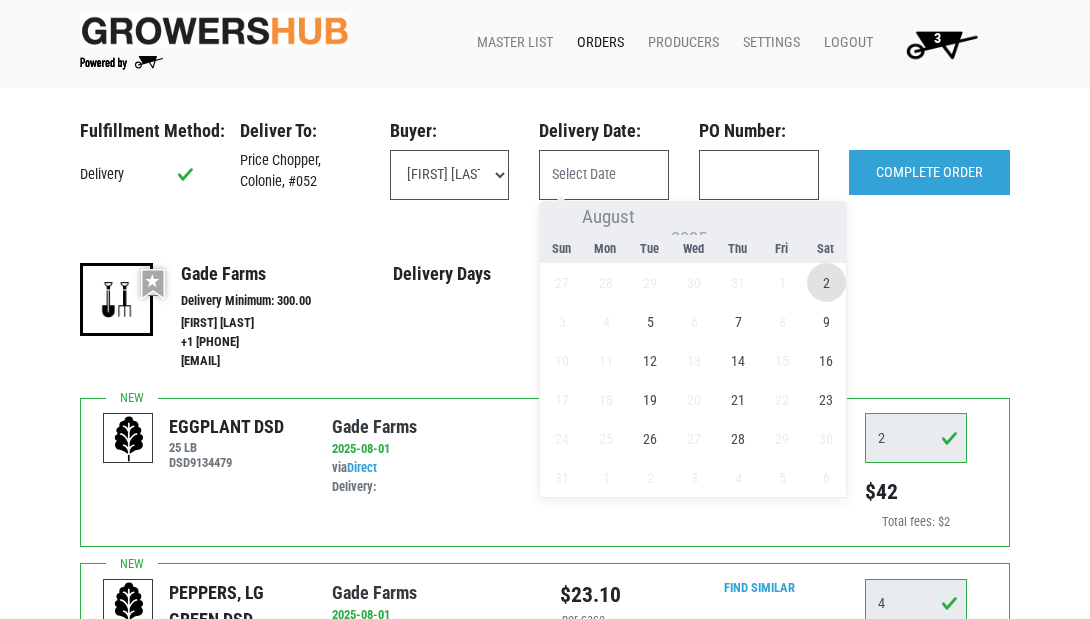 click on "2" at bounding box center (826, 282) 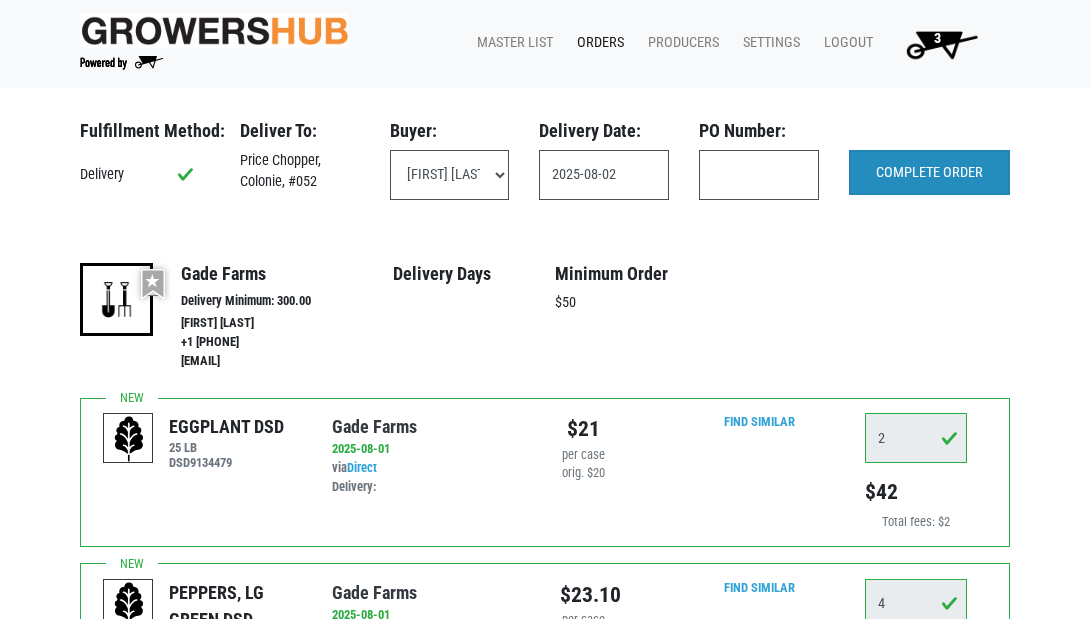 click on "COMPLETE ORDER" at bounding box center [929, 173] 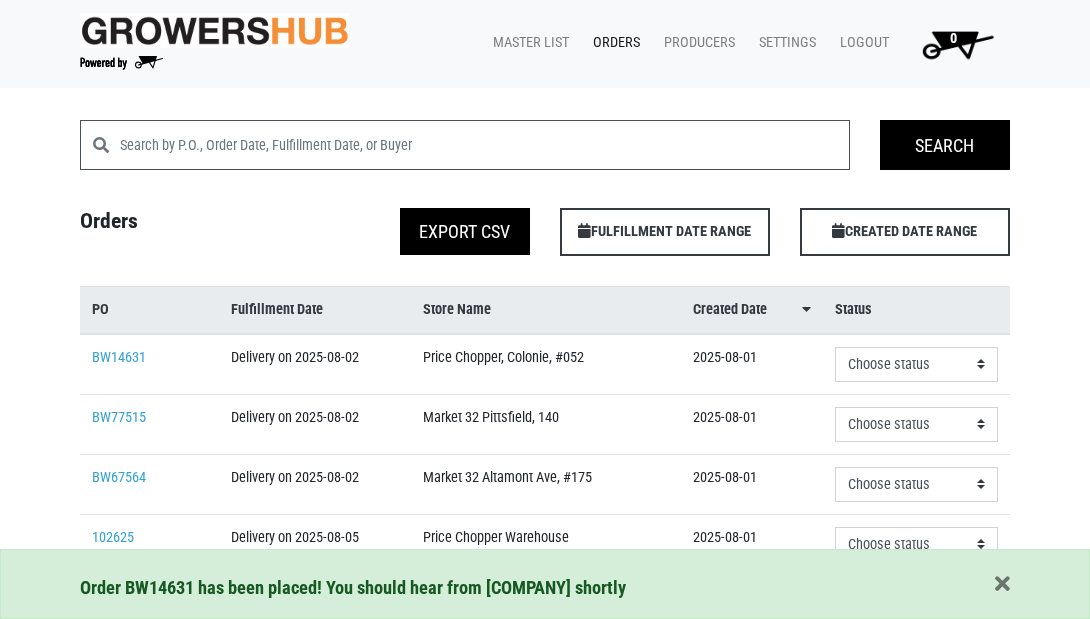 scroll, scrollTop: 0, scrollLeft: 0, axis: both 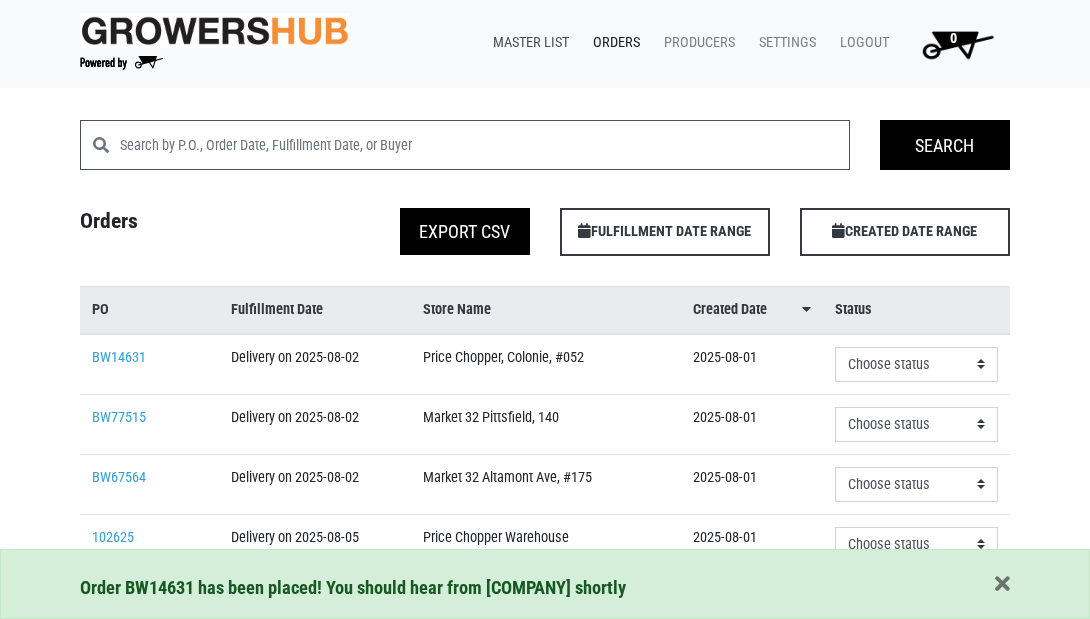 click on "Master List" at bounding box center [527, 43] 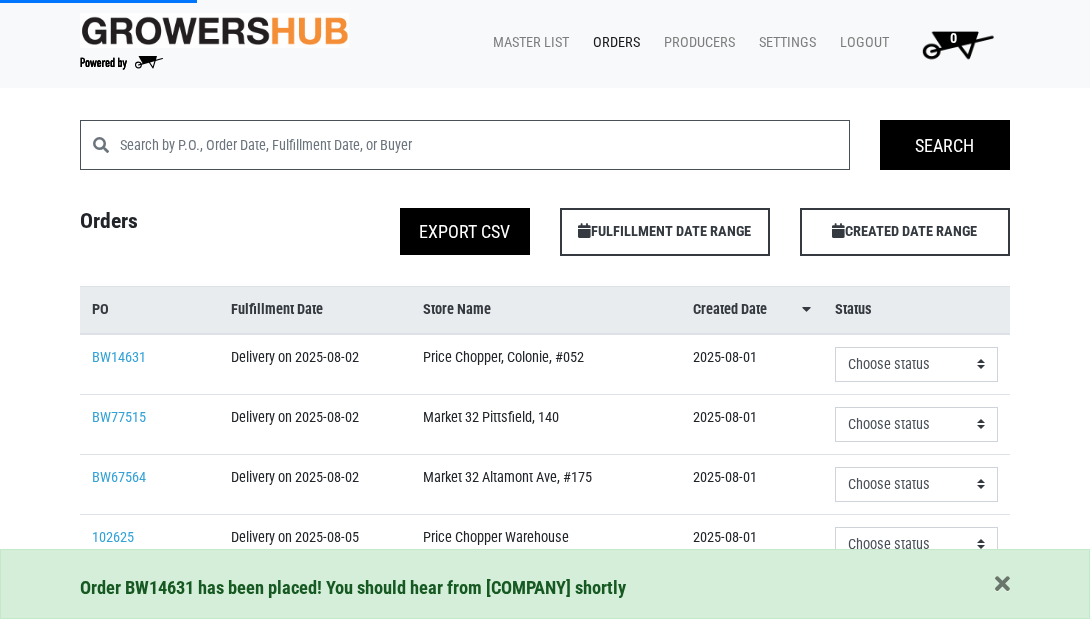 click on "Orders" at bounding box center (612, 43) 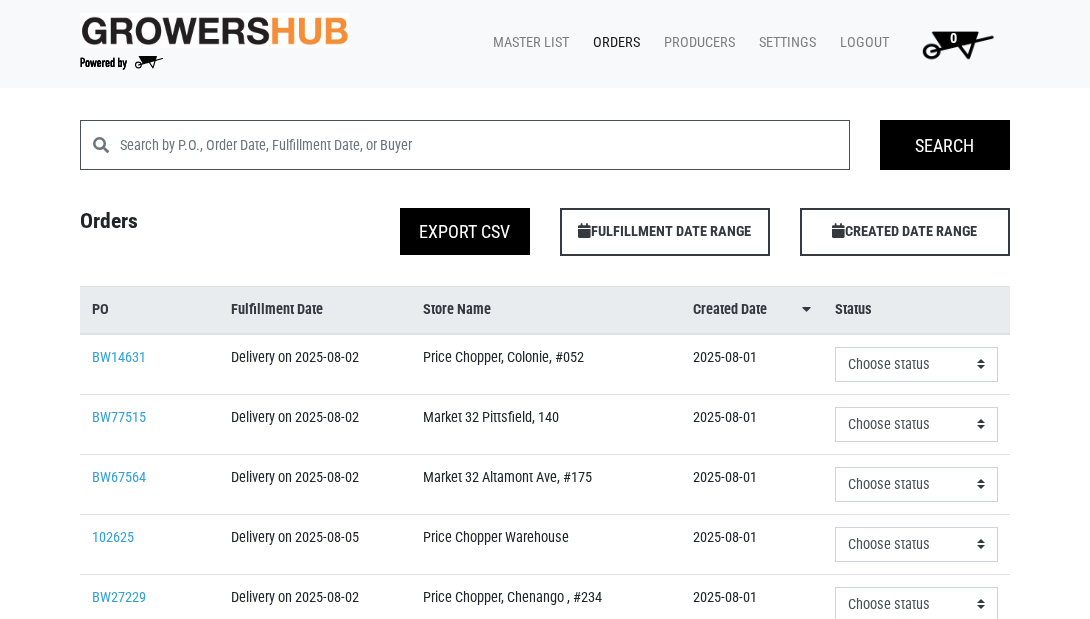 click on "Orders" at bounding box center (612, 43) 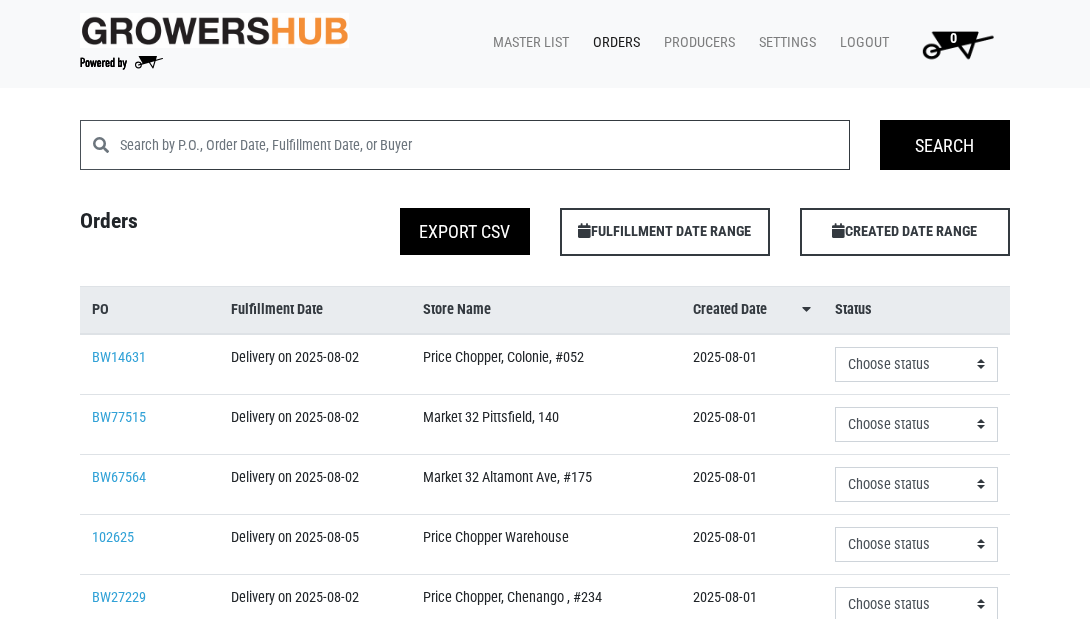 click at bounding box center [485, 145] 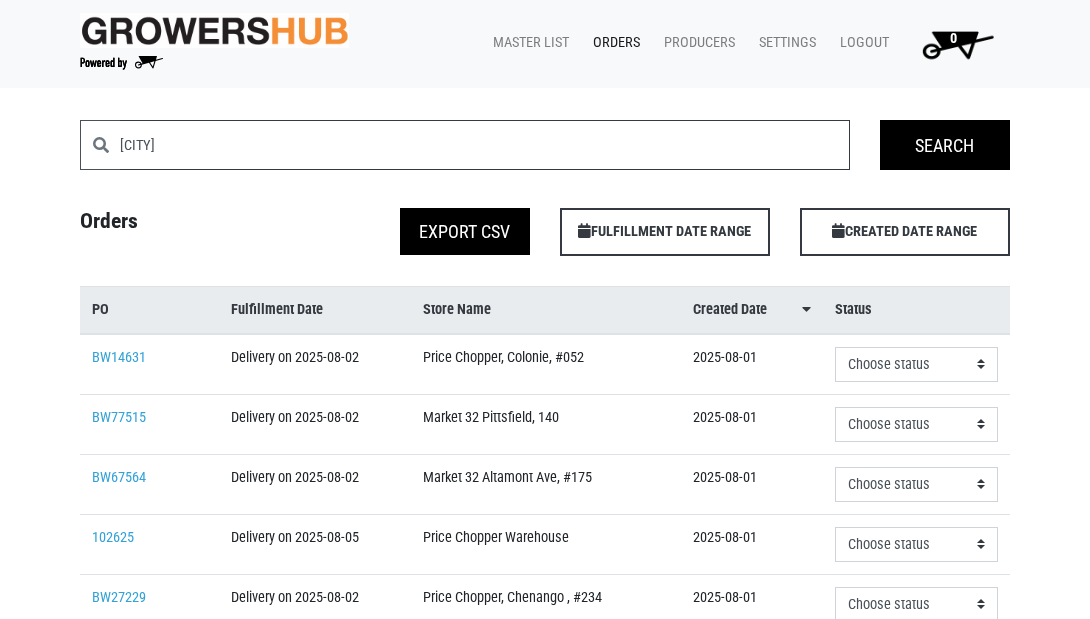 type on "[CITY]" 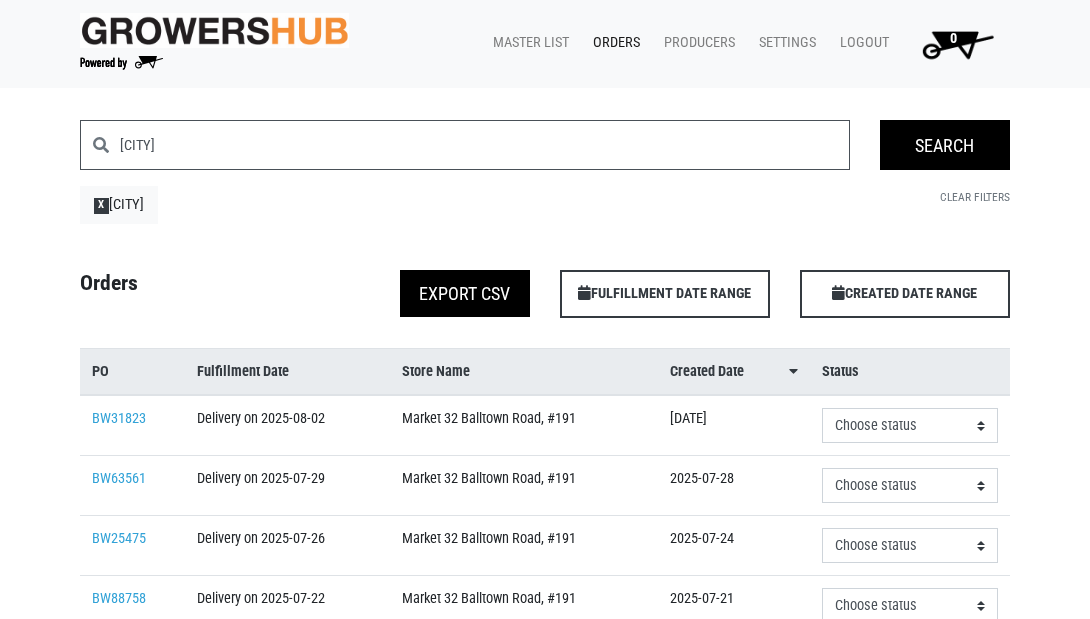 scroll, scrollTop: 0, scrollLeft: 0, axis: both 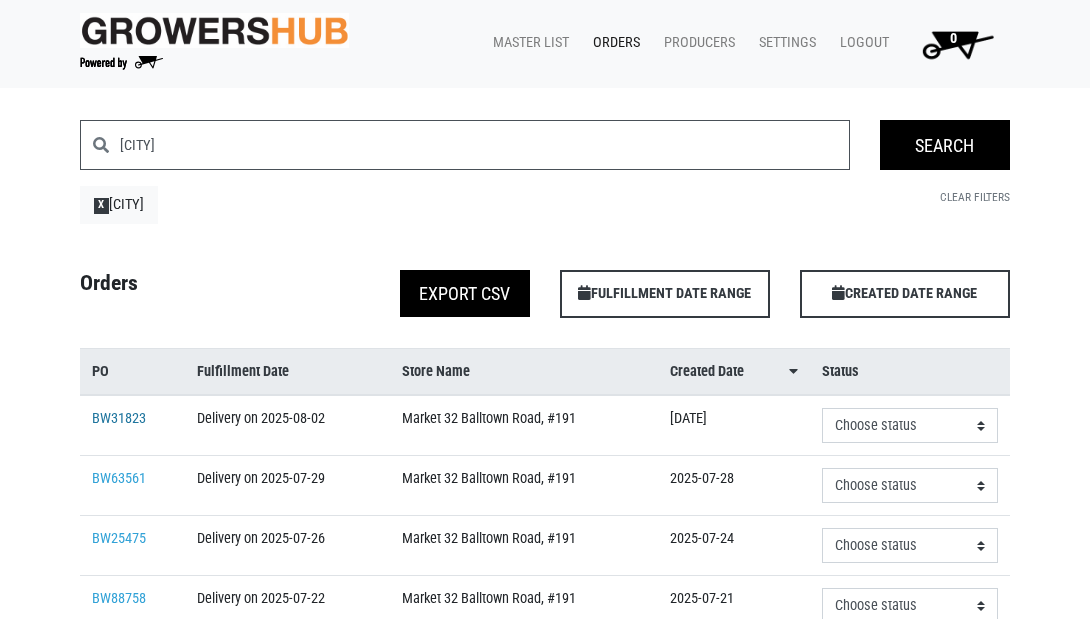 click on "BW31823" at bounding box center (119, 418) 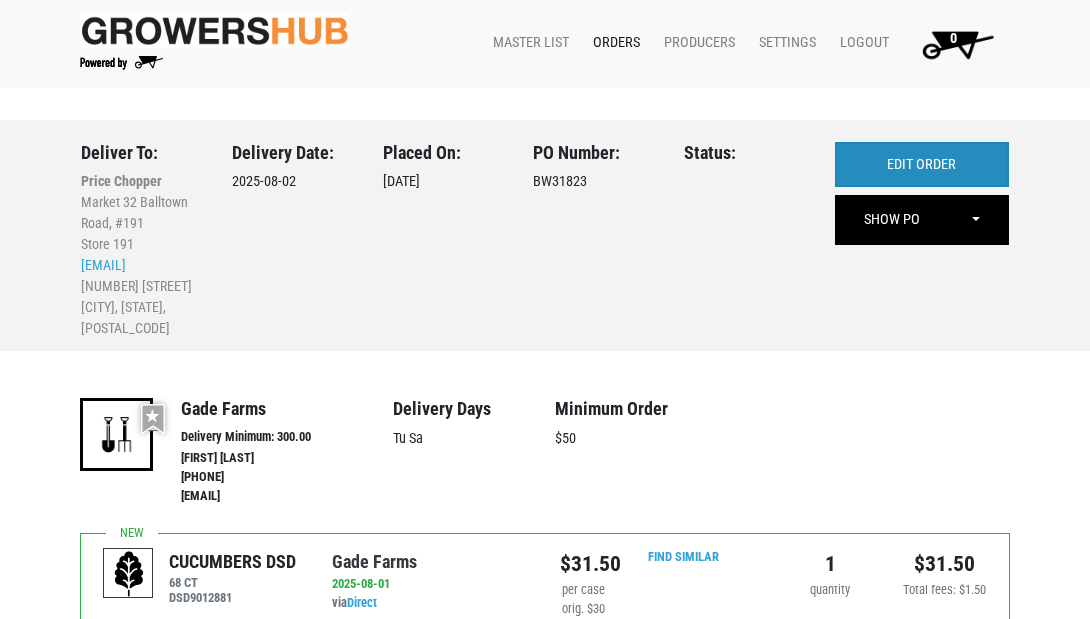 click on "EDIT ORDER" at bounding box center [922, 165] 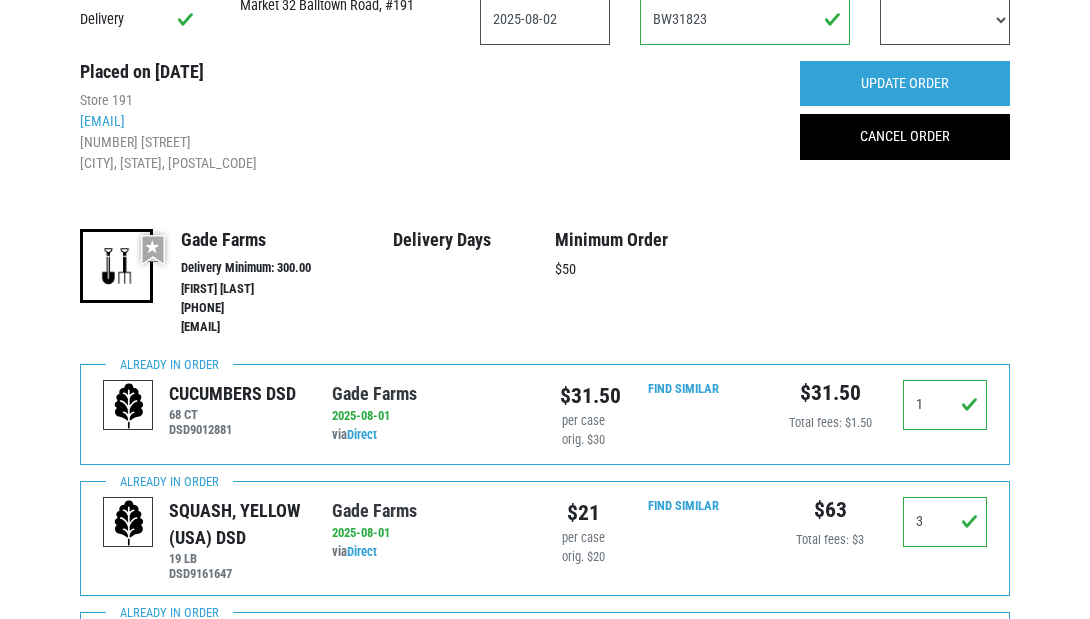 scroll, scrollTop: 163, scrollLeft: 0, axis: vertical 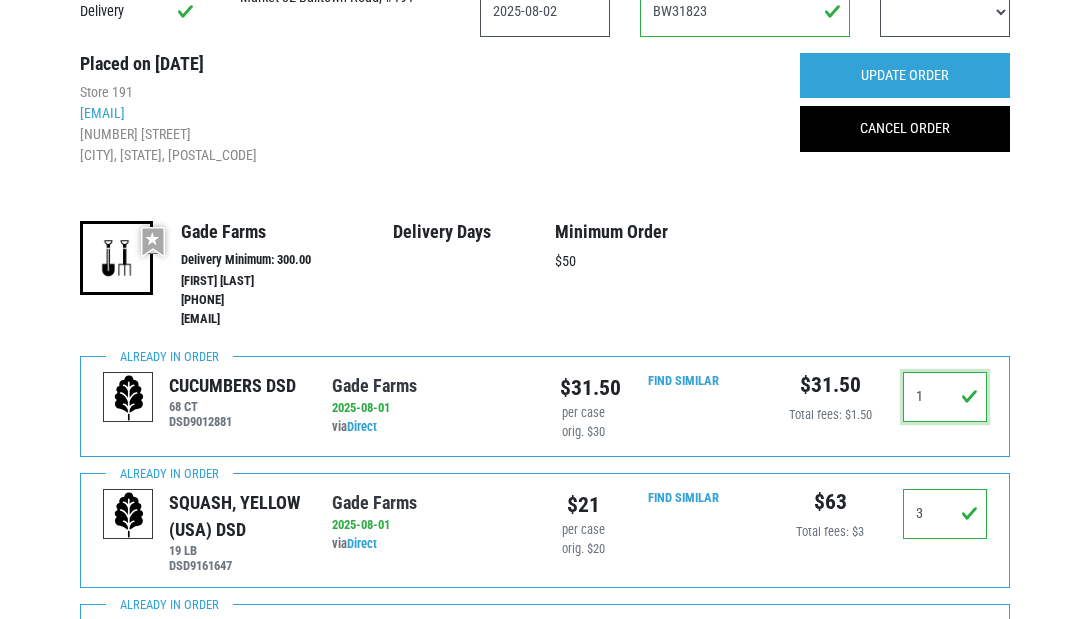 click on "1" at bounding box center [945, 397] 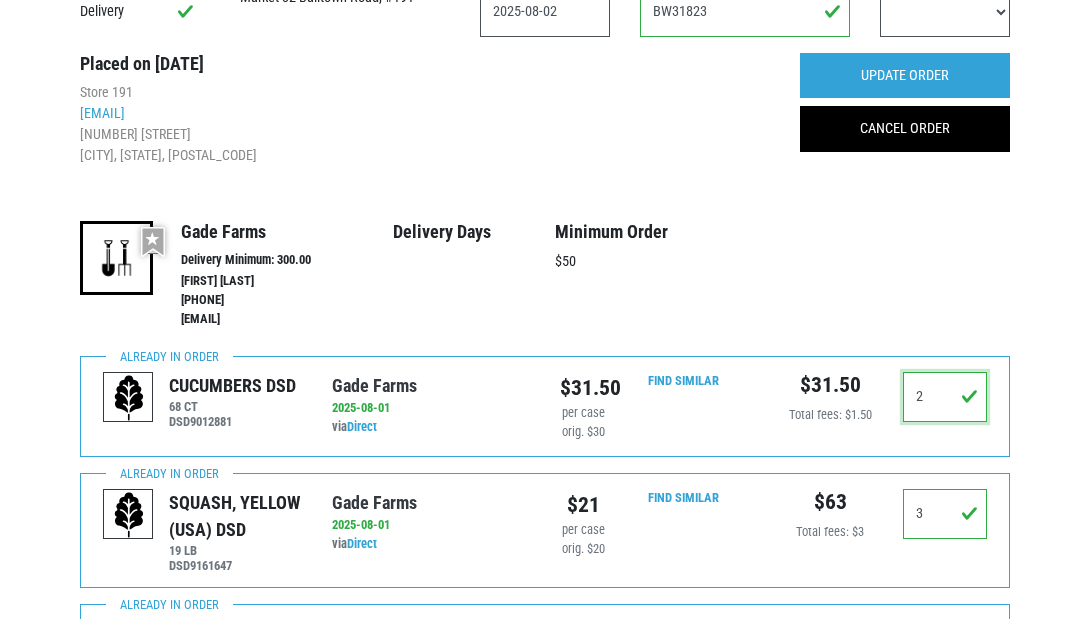 type on "2" 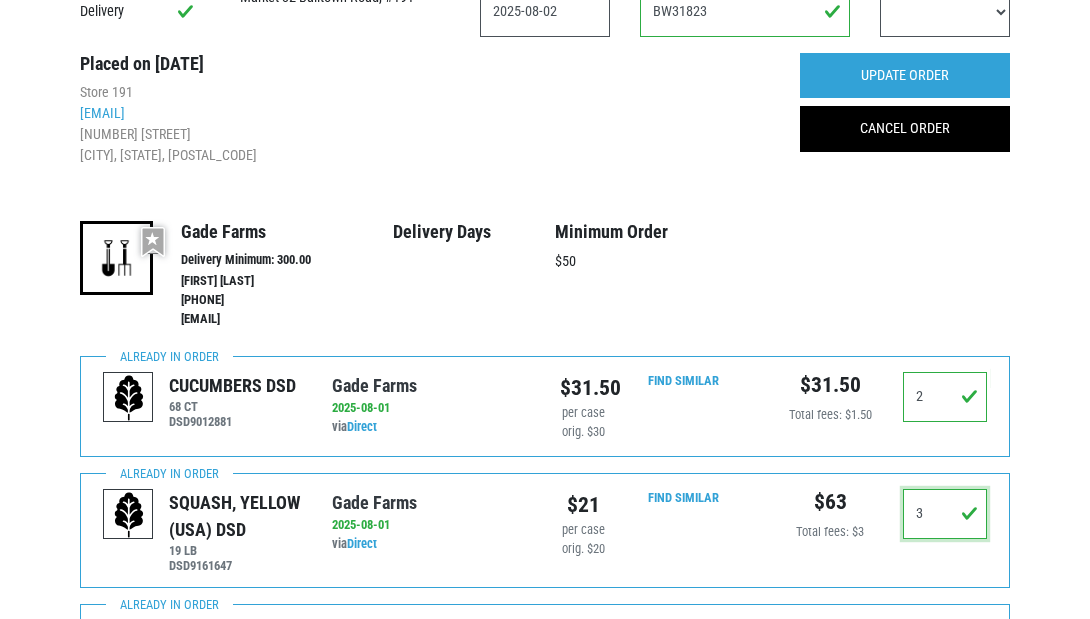 click on "3" at bounding box center [945, 514] 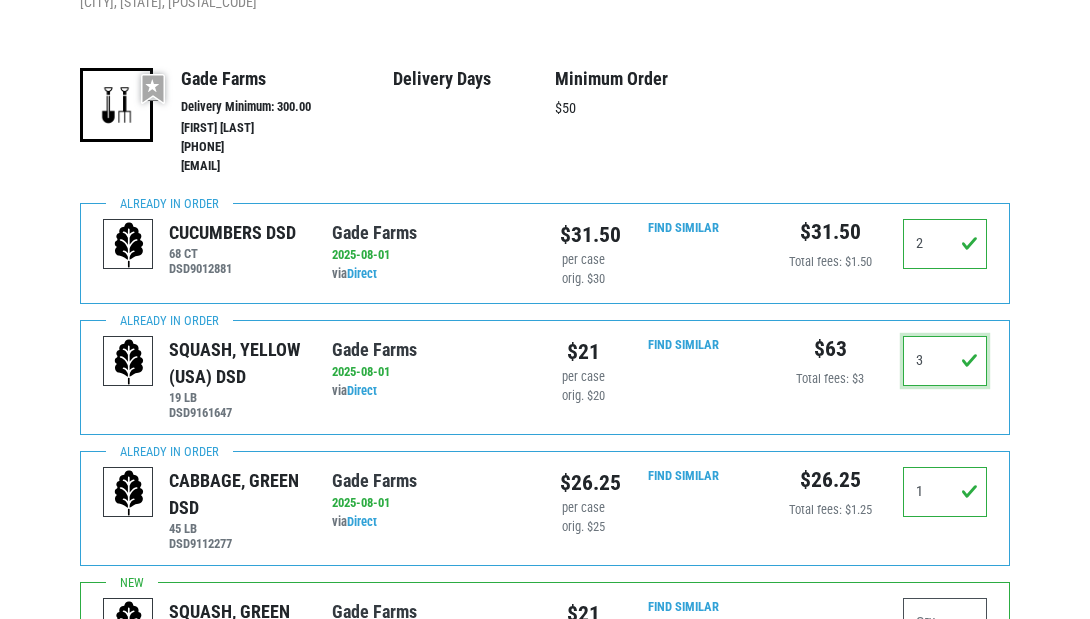 scroll, scrollTop: 319, scrollLeft: 0, axis: vertical 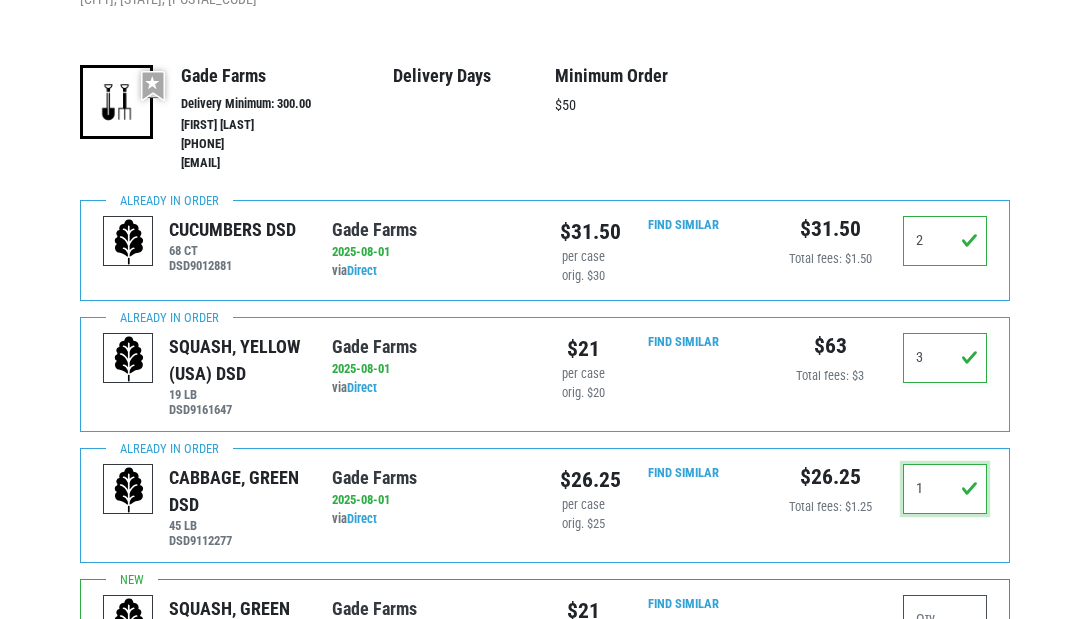 click on "1" at bounding box center [945, 489] 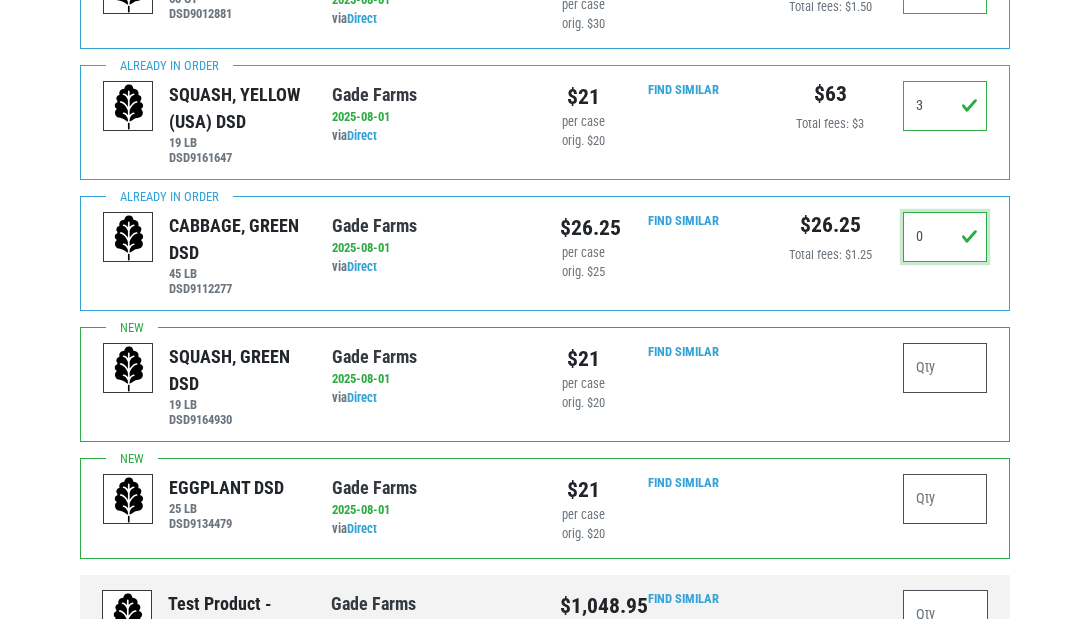 scroll, scrollTop: 600, scrollLeft: 0, axis: vertical 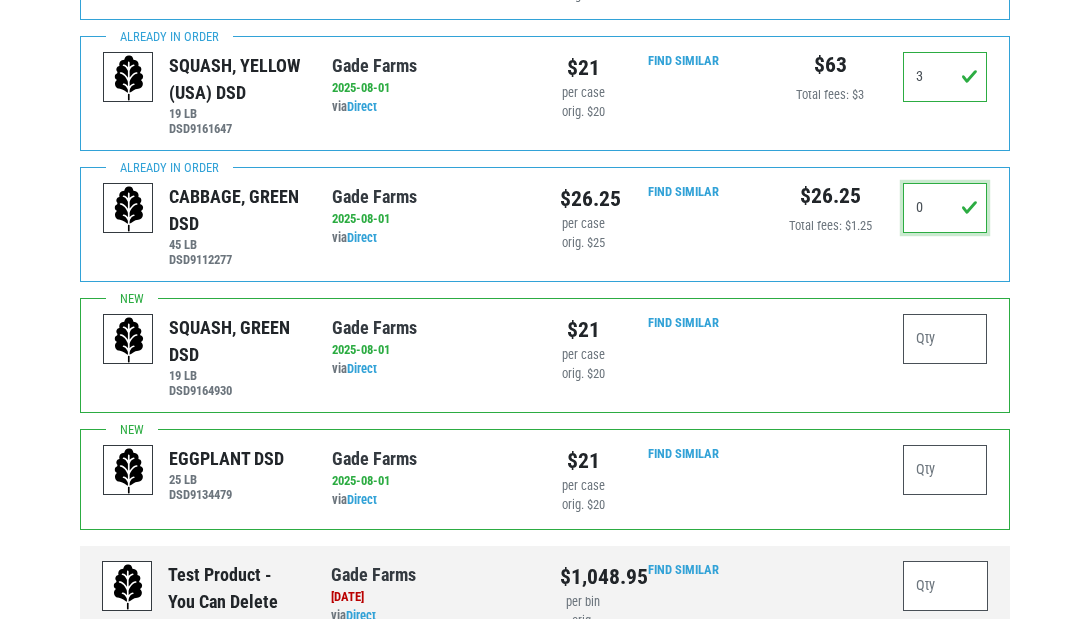 type on "0" 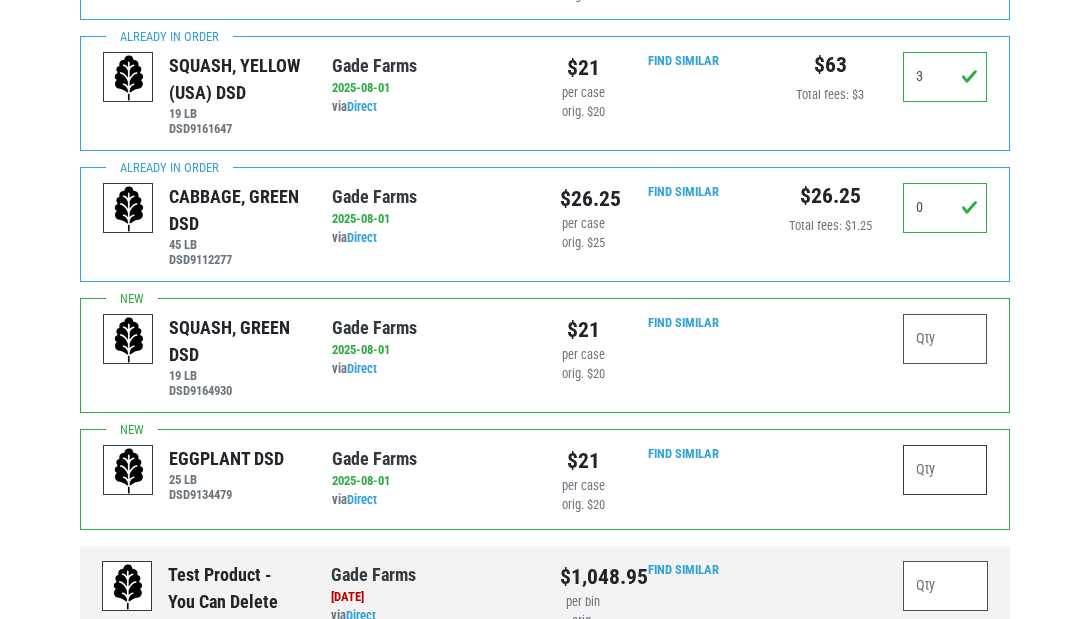 click at bounding box center [945, 470] 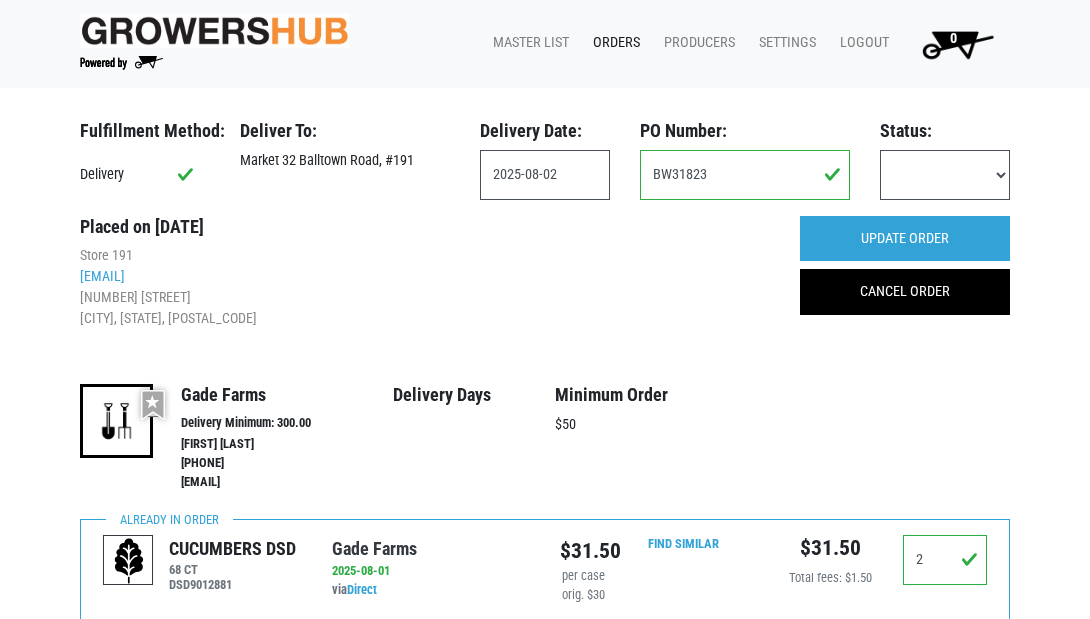 scroll, scrollTop: 0, scrollLeft: 0, axis: both 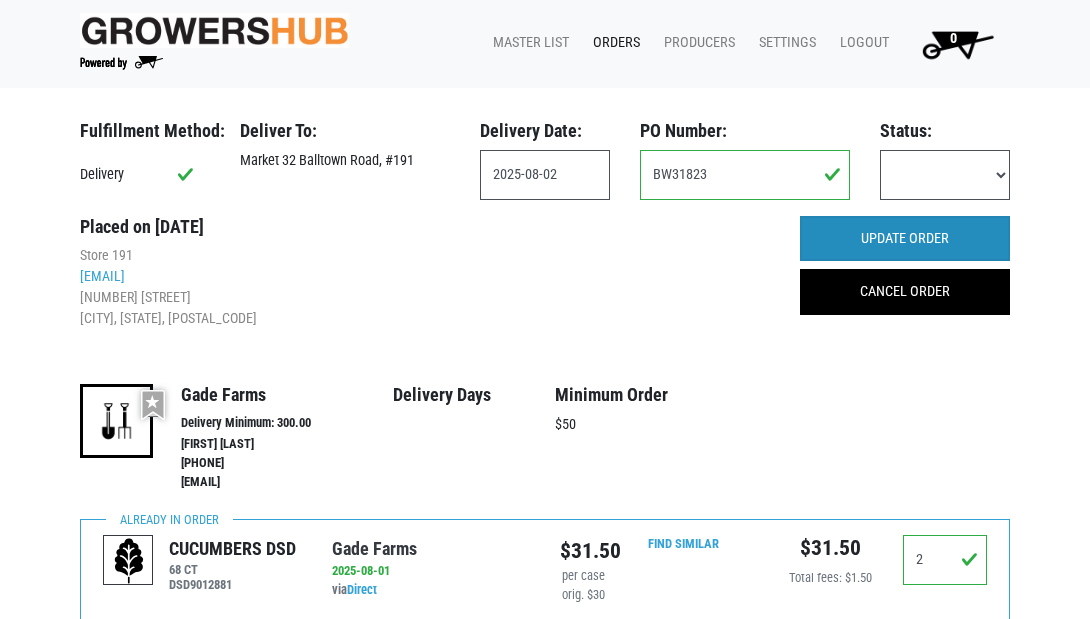 type on "1" 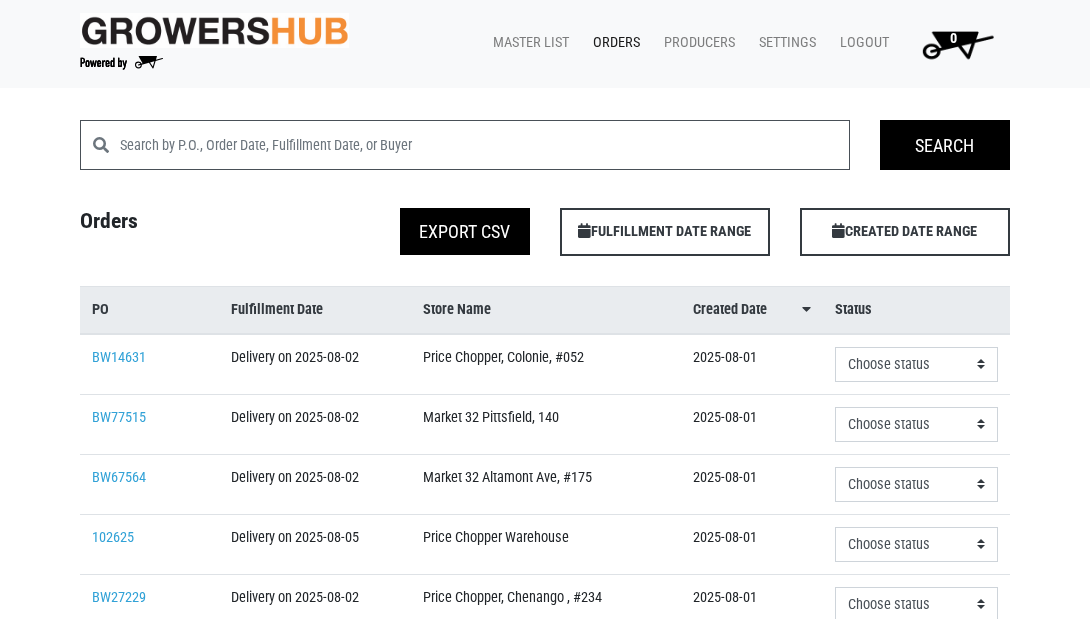 scroll, scrollTop: 0, scrollLeft: 0, axis: both 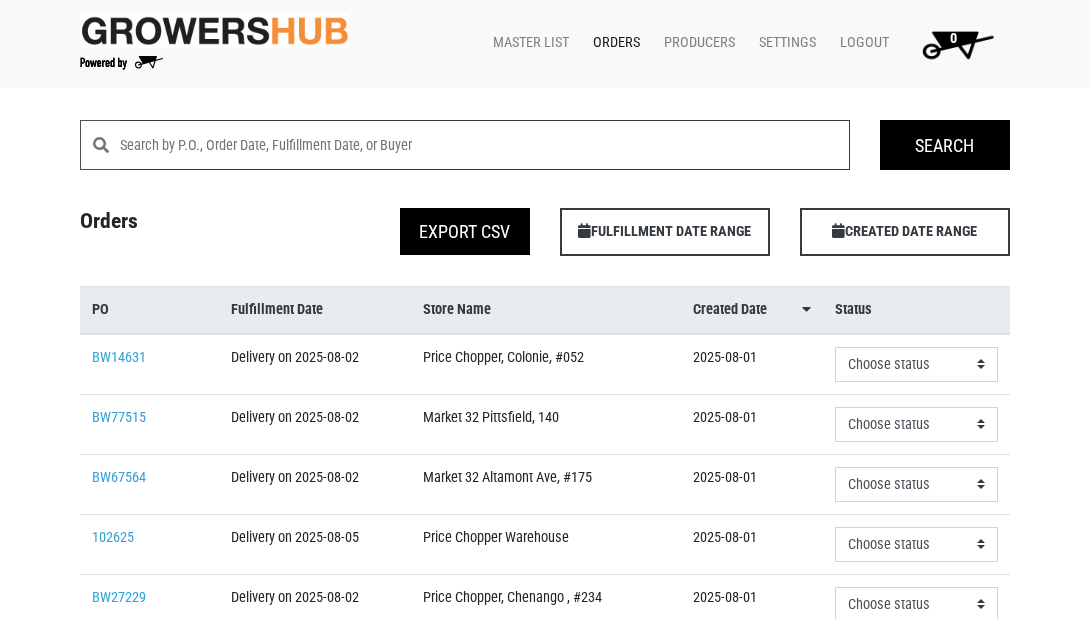 click at bounding box center (485, 145) 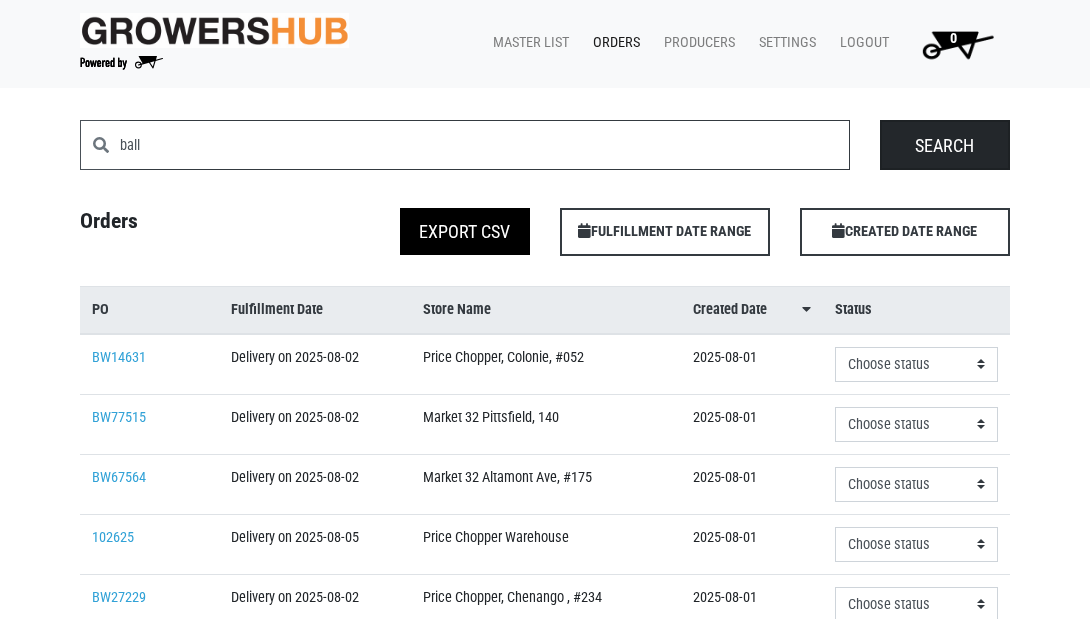 type on "ball" 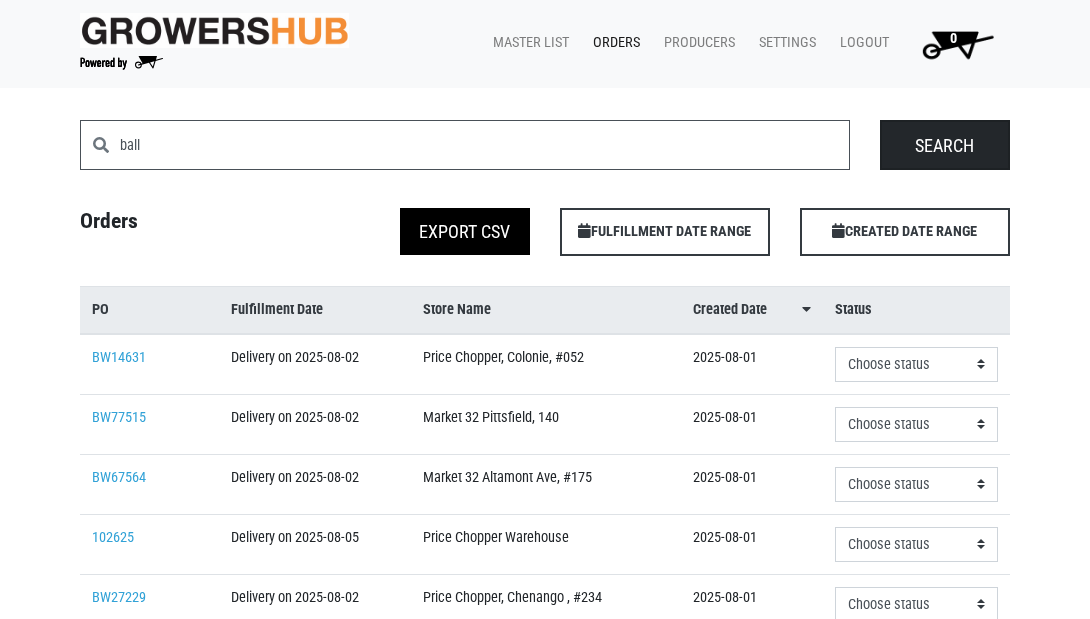 click on "Search" at bounding box center [945, 145] 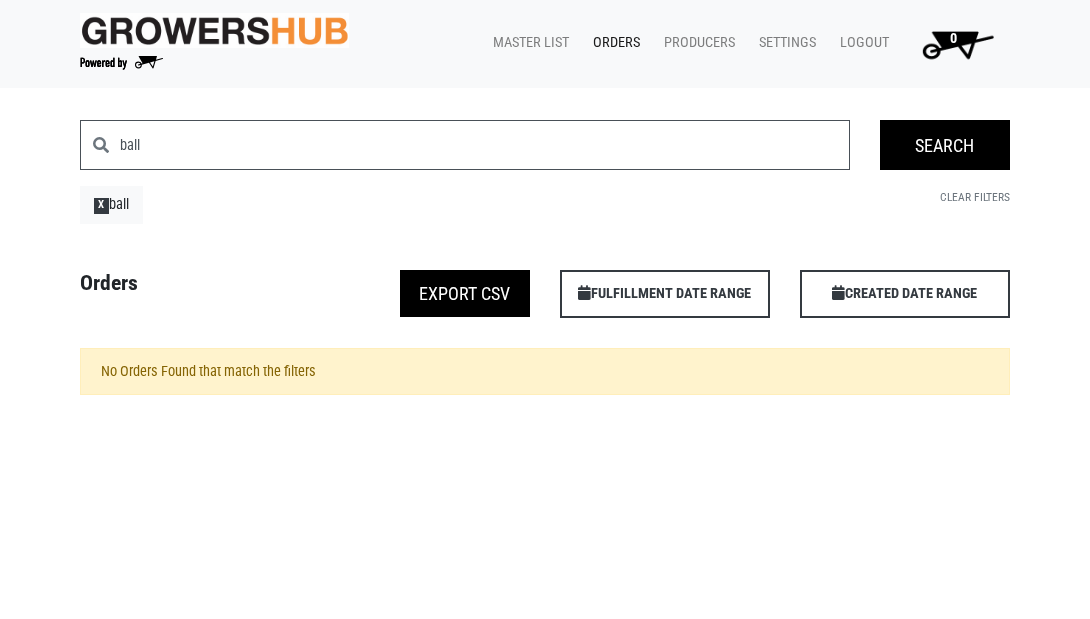 scroll, scrollTop: 0, scrollLeft: 0, axis: both 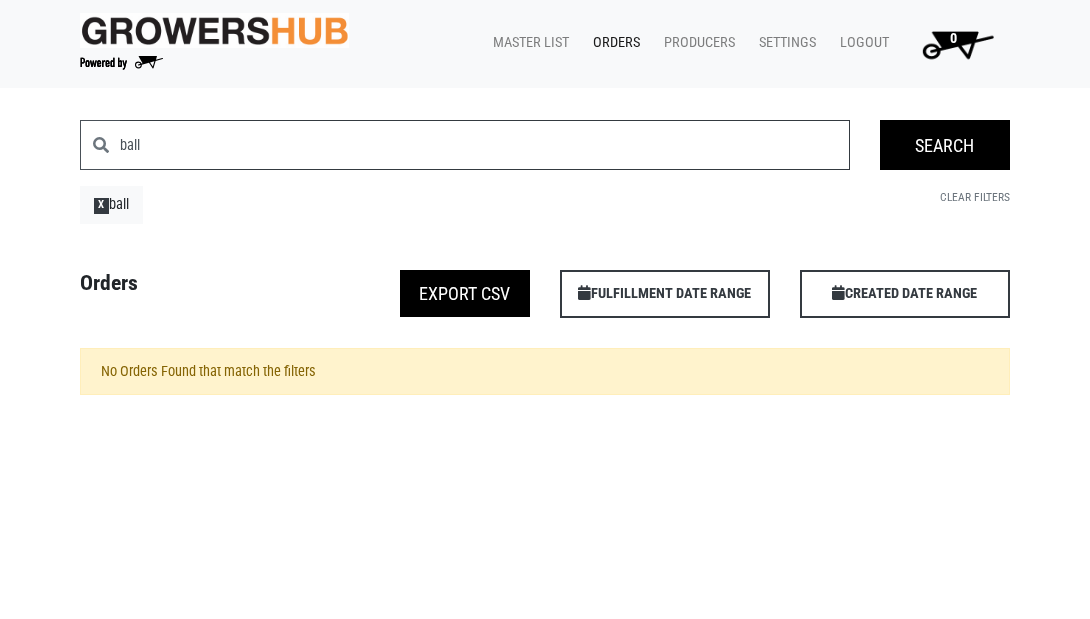 click on "ball" at bounding box center [485, 145] 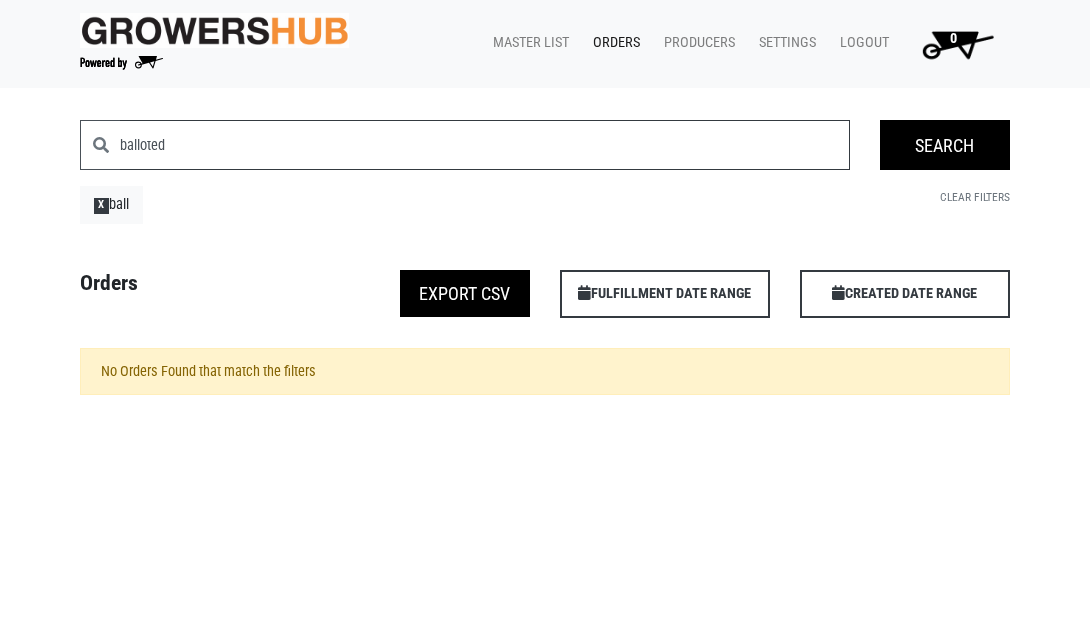 drag, startPoint x: 0, startPoint y: 0, endPoint x: 260, endPoint y: 157, distance: 303.72522 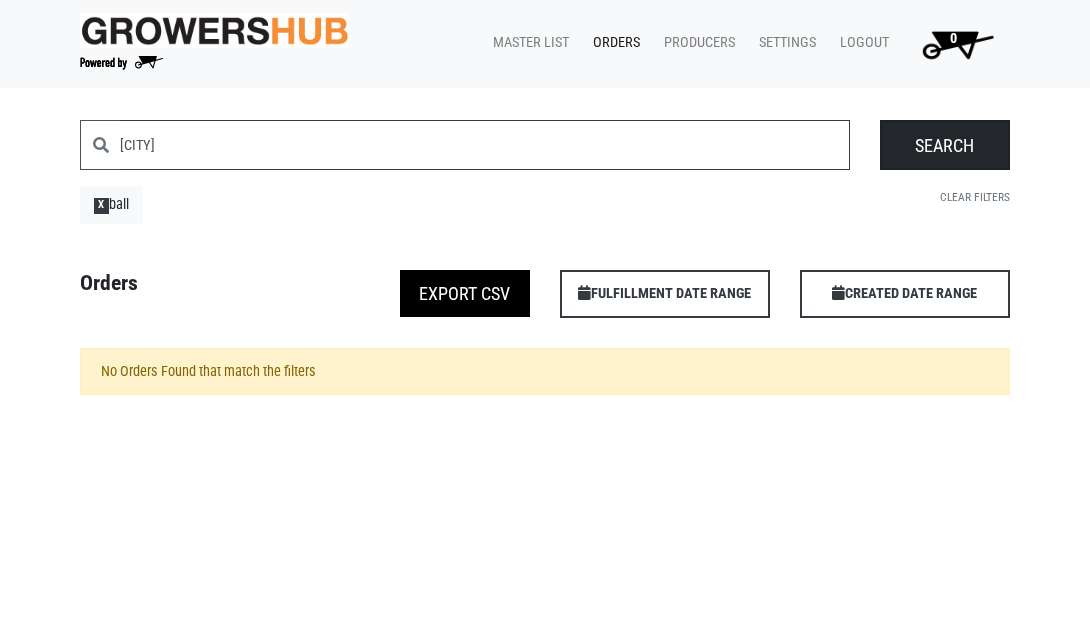 type on "[CITY]" 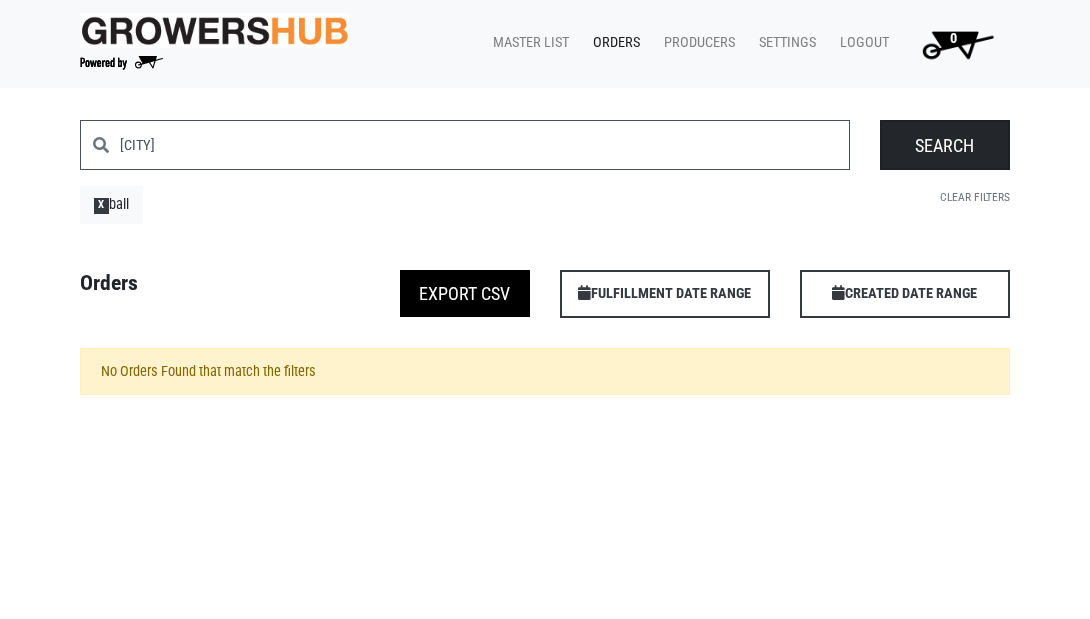 click on "Search" at bounding box center [945, 145] 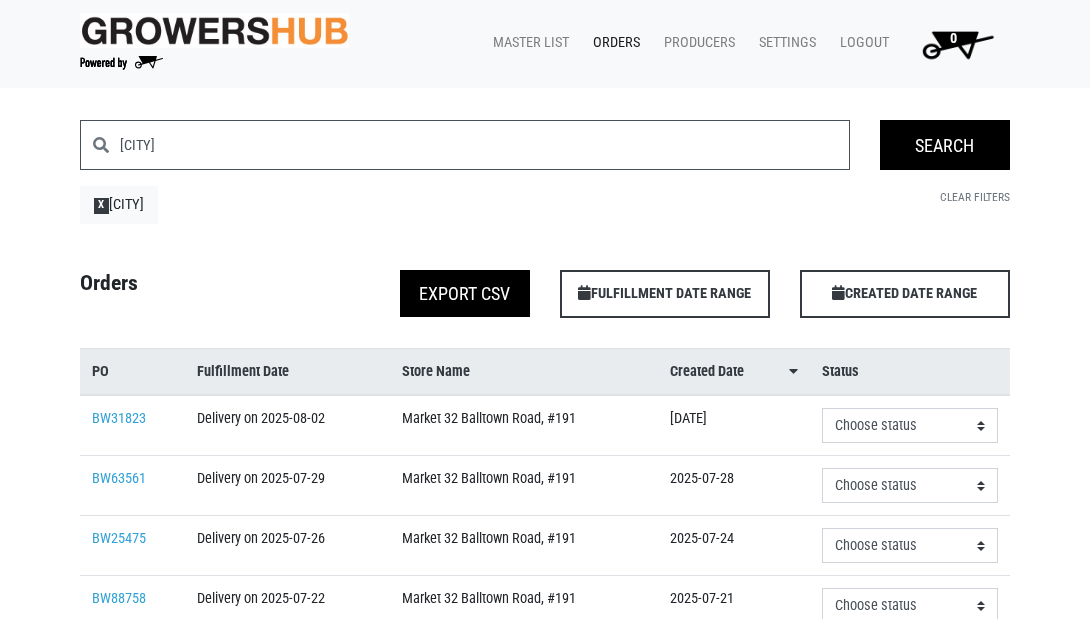 scroll, scrollTop: 0, scrollLeft: 0, axis: both 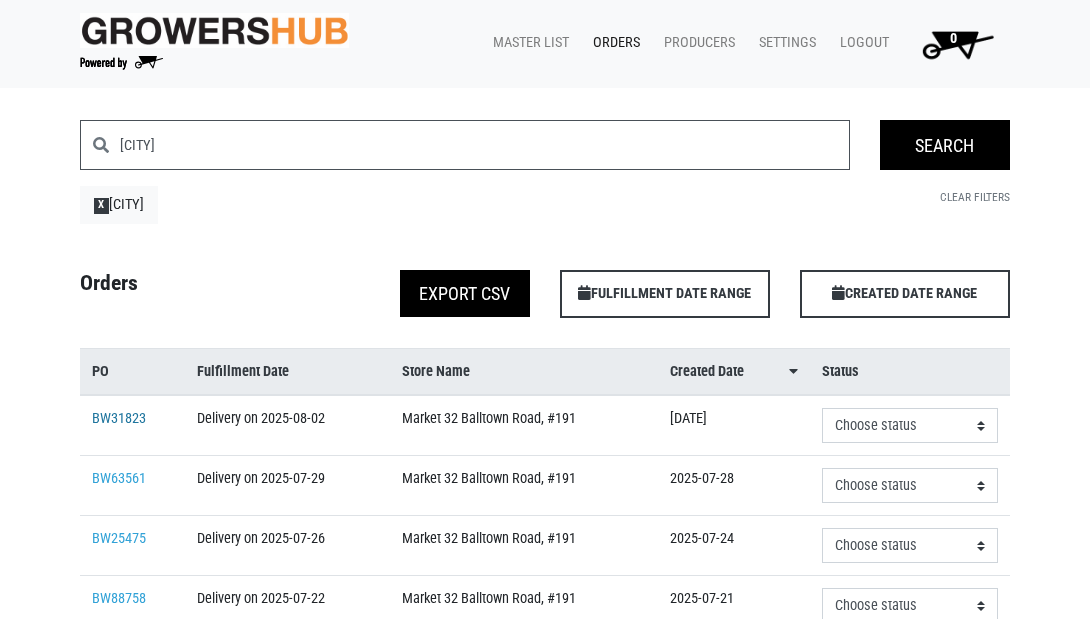 click on "BW31823" at bounding box center [119, 418] 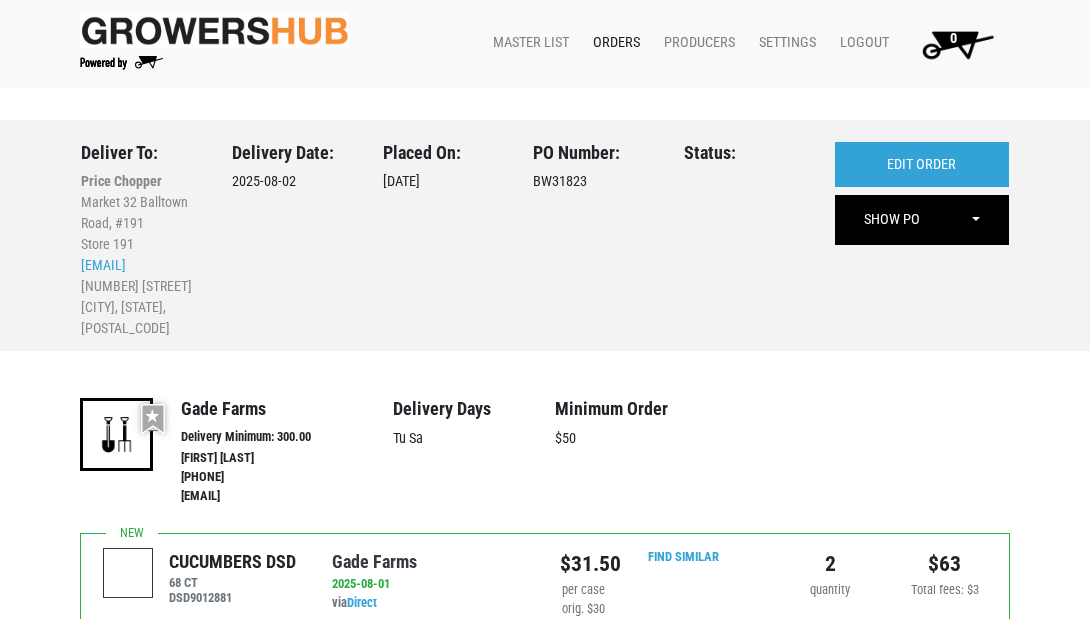 scroll, scrollTop: 0, scrollLeft: 0, axis: both 